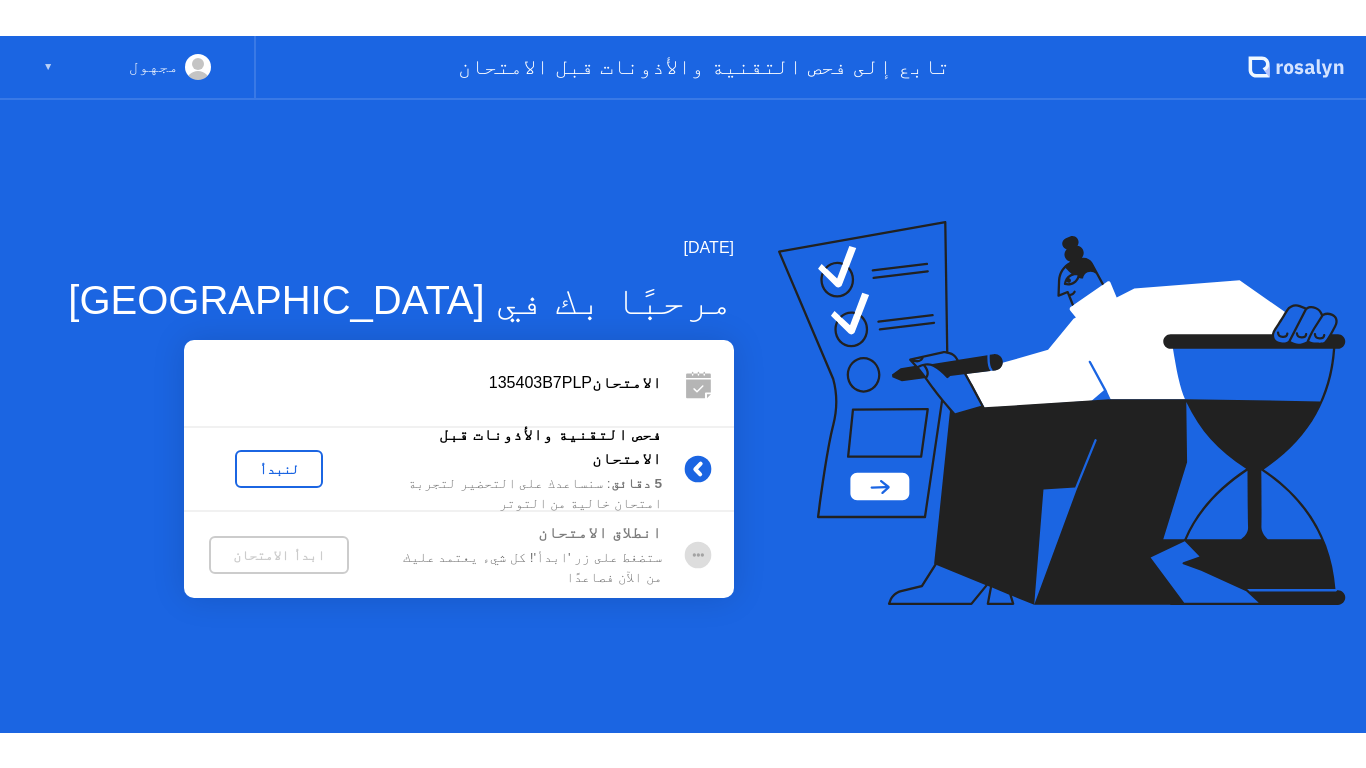 scroll, scrollTop: 0, scrollLeft: 0, axis: both 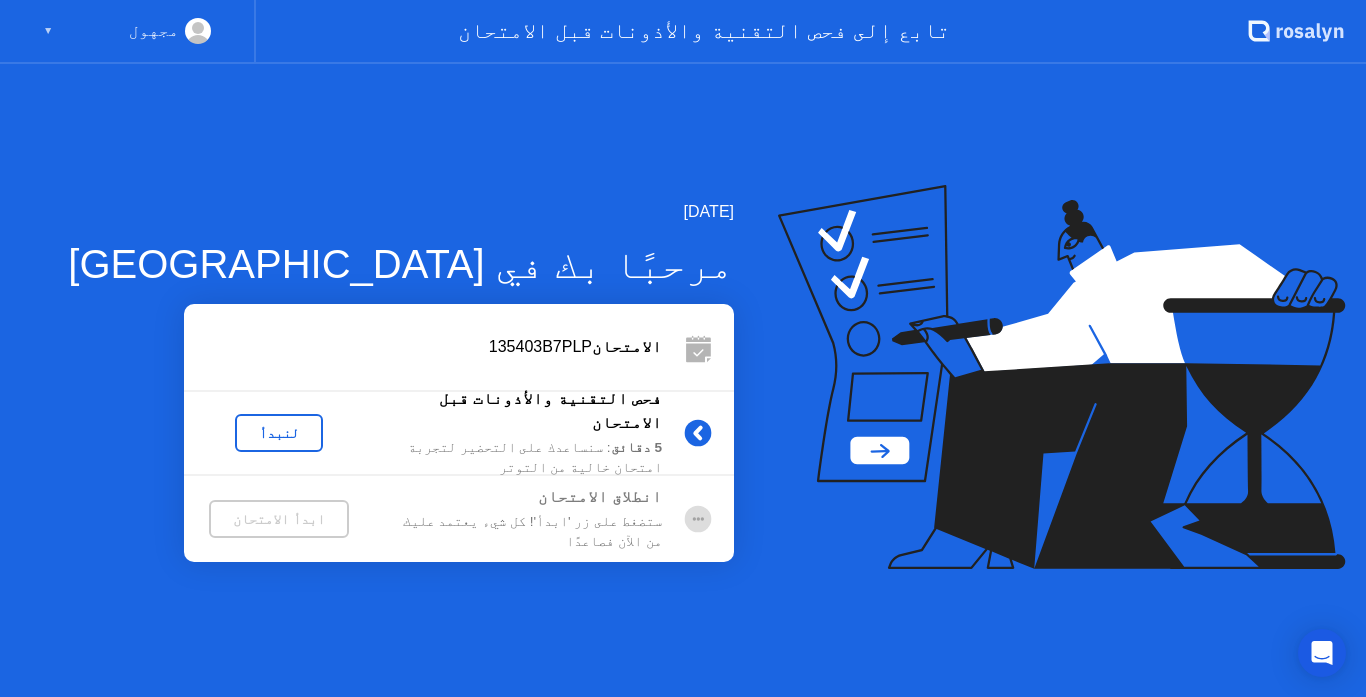 click on "لنبدأ" 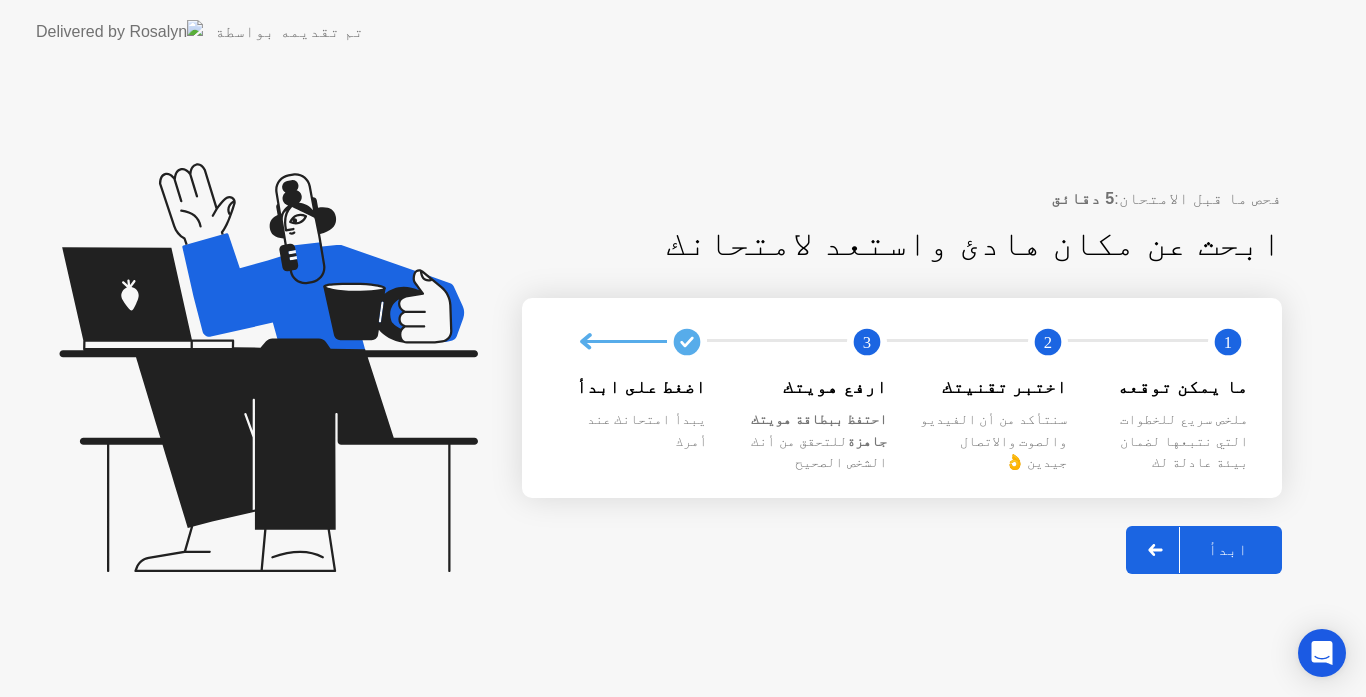 click on "ابدأ" 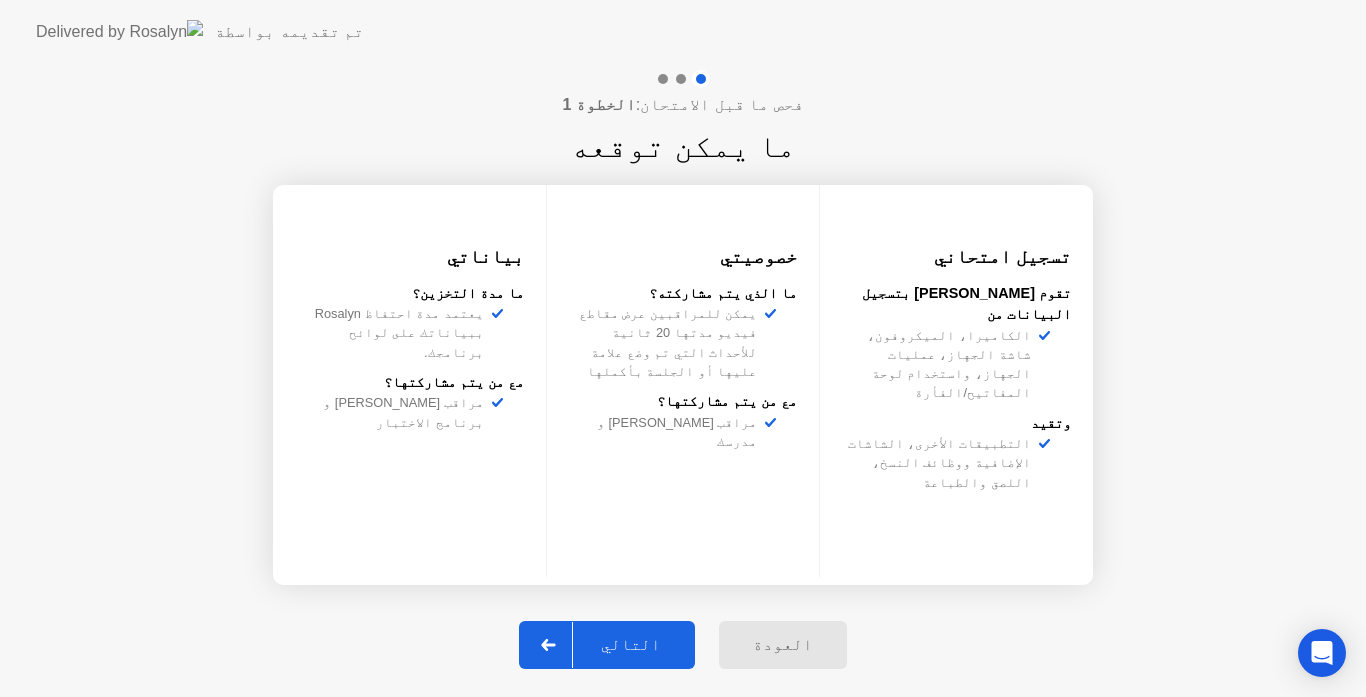 click on "التالي" 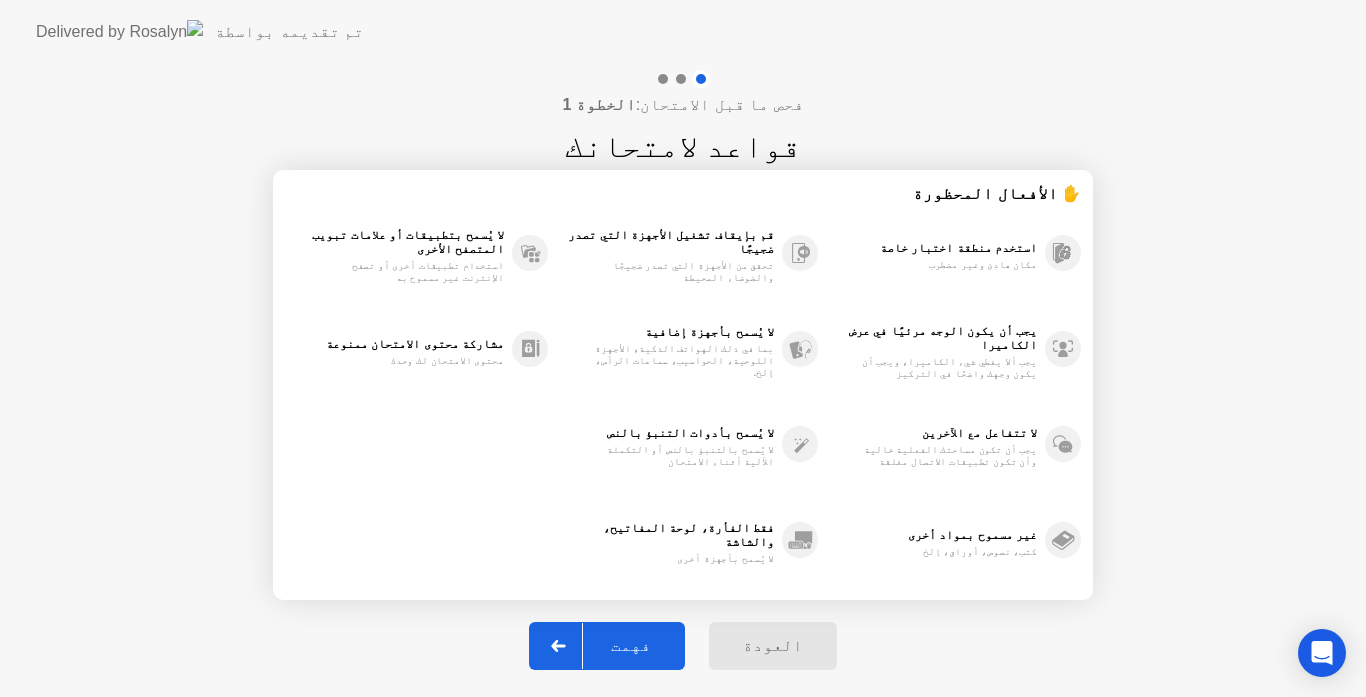 click on "فهمت" 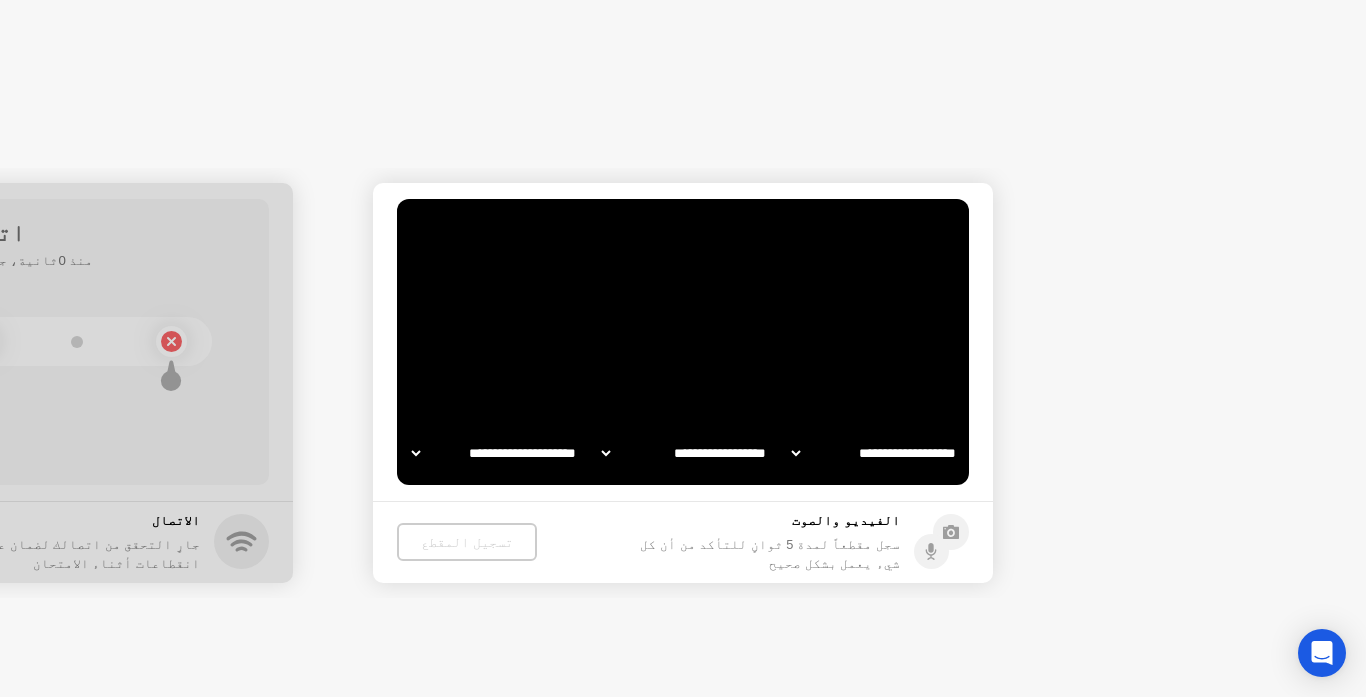 select on "**********" 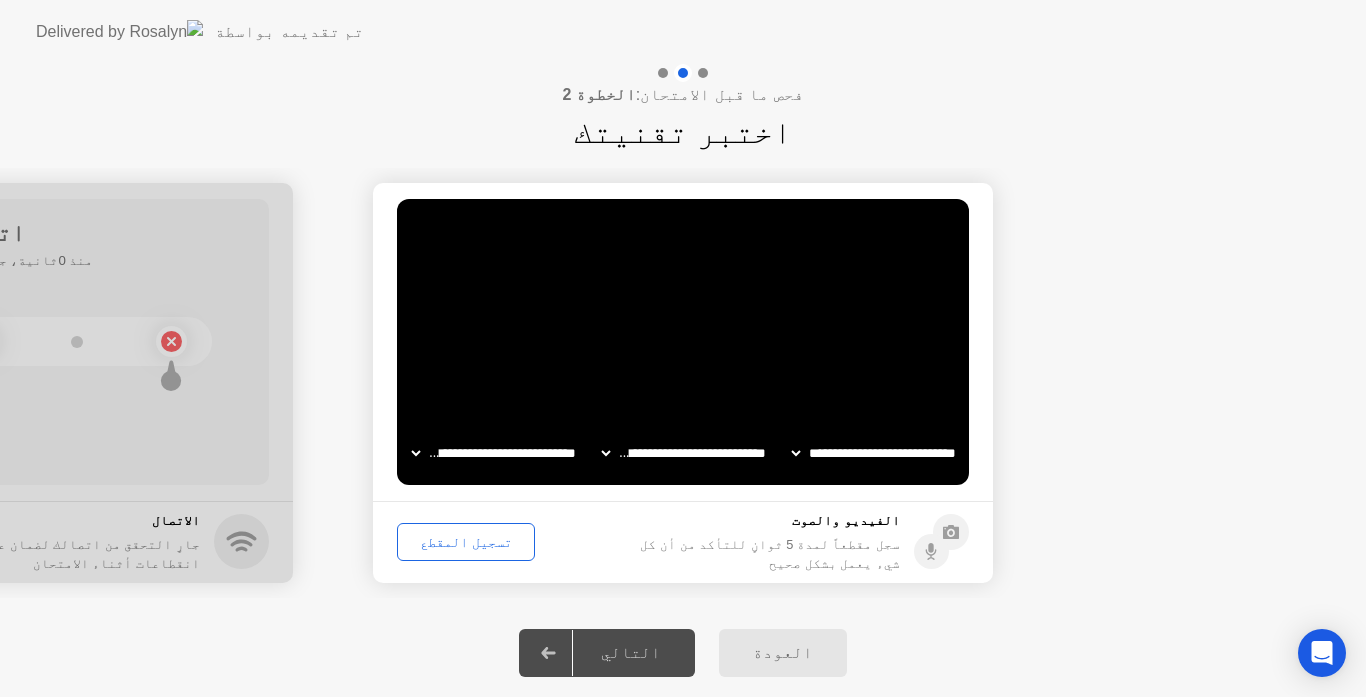 click on "التالي" 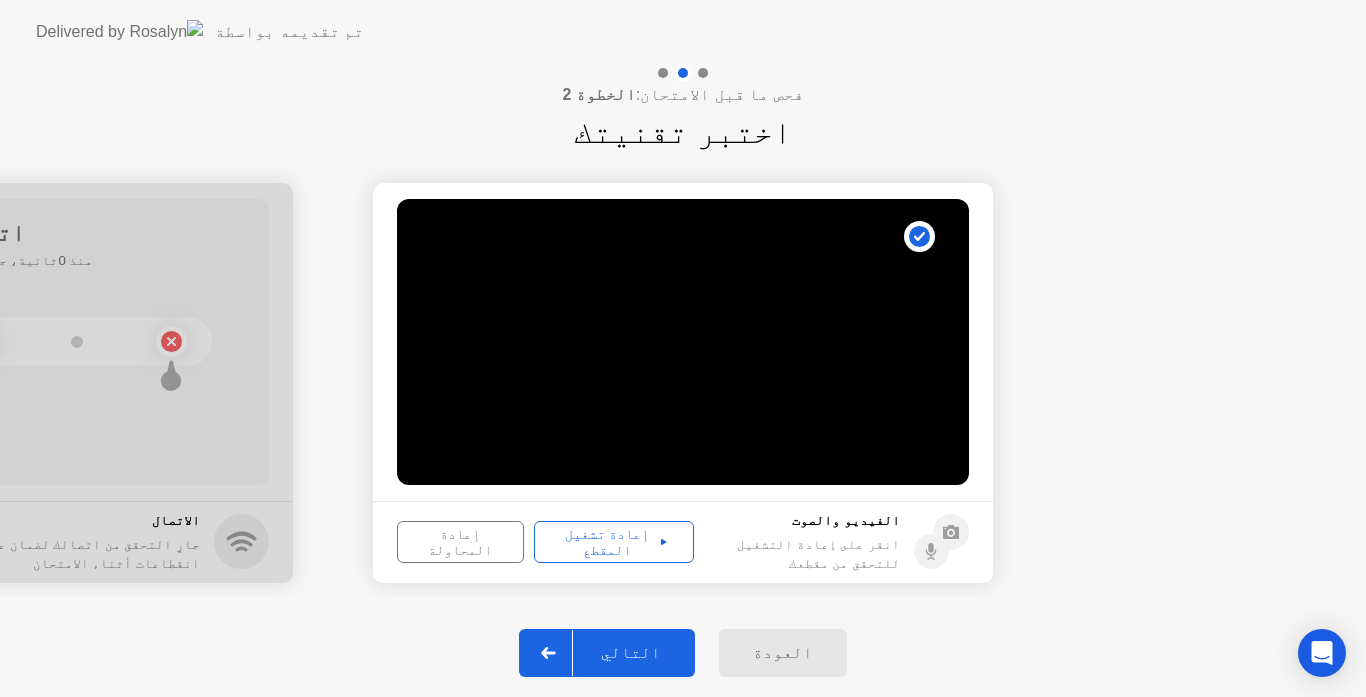 click on "إعادة تشغيل المقطع" 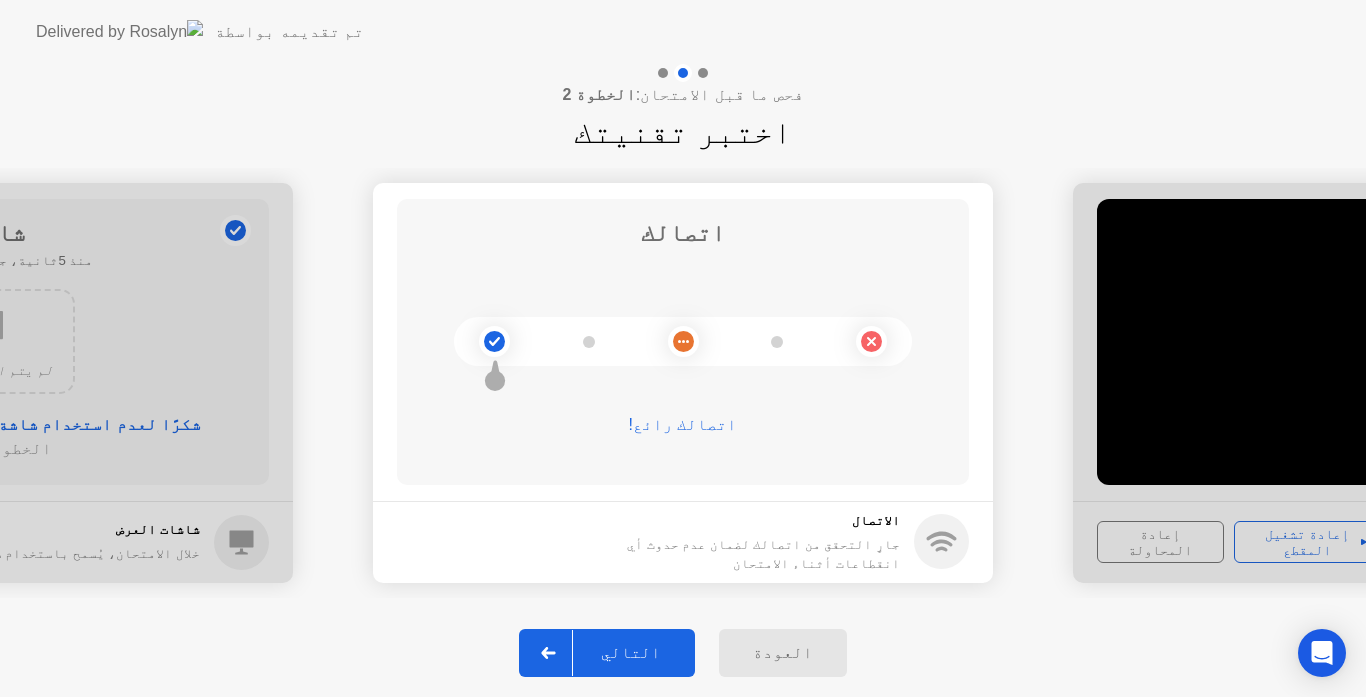 click on "التالي" 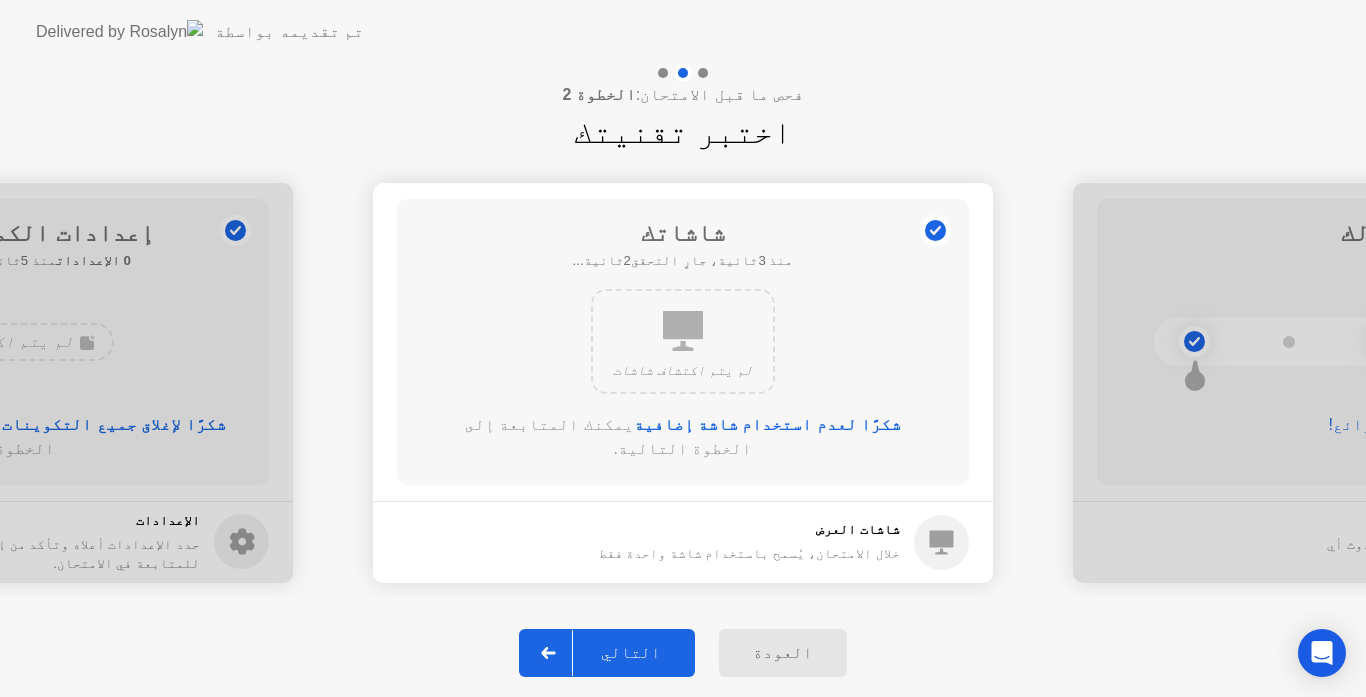 click on "التالي" 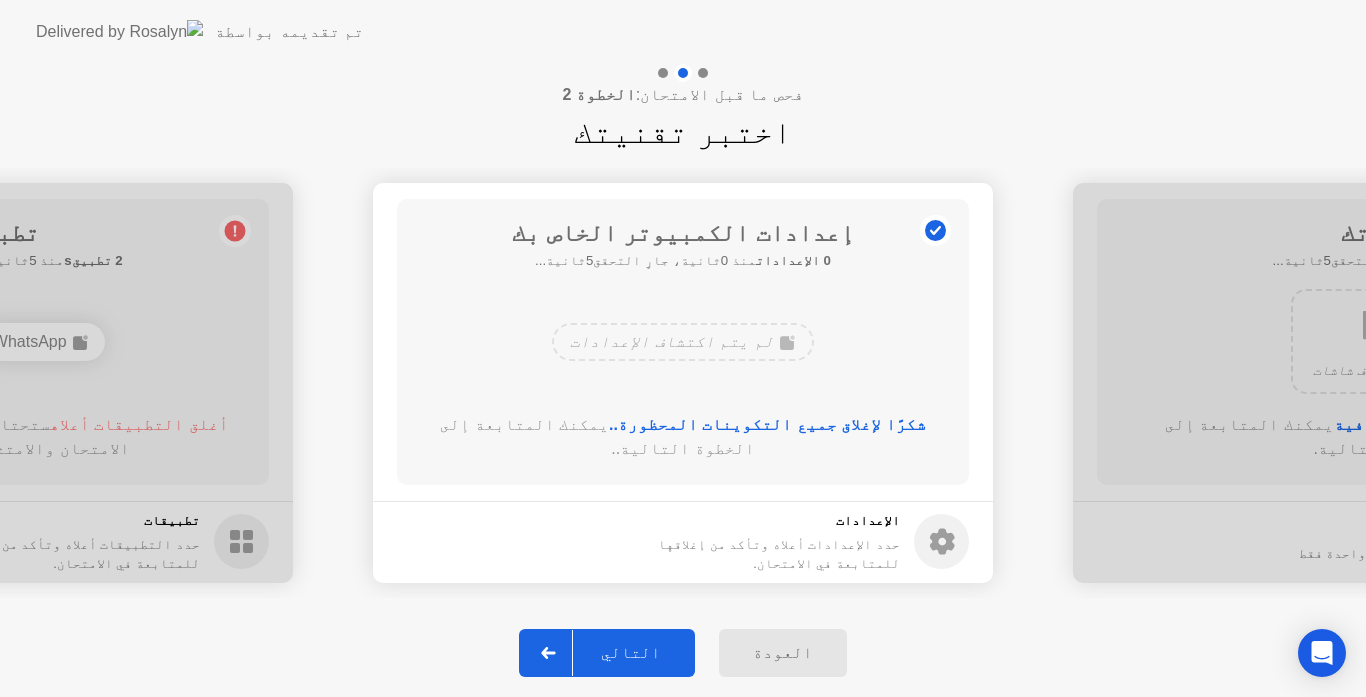 click on "التالي" 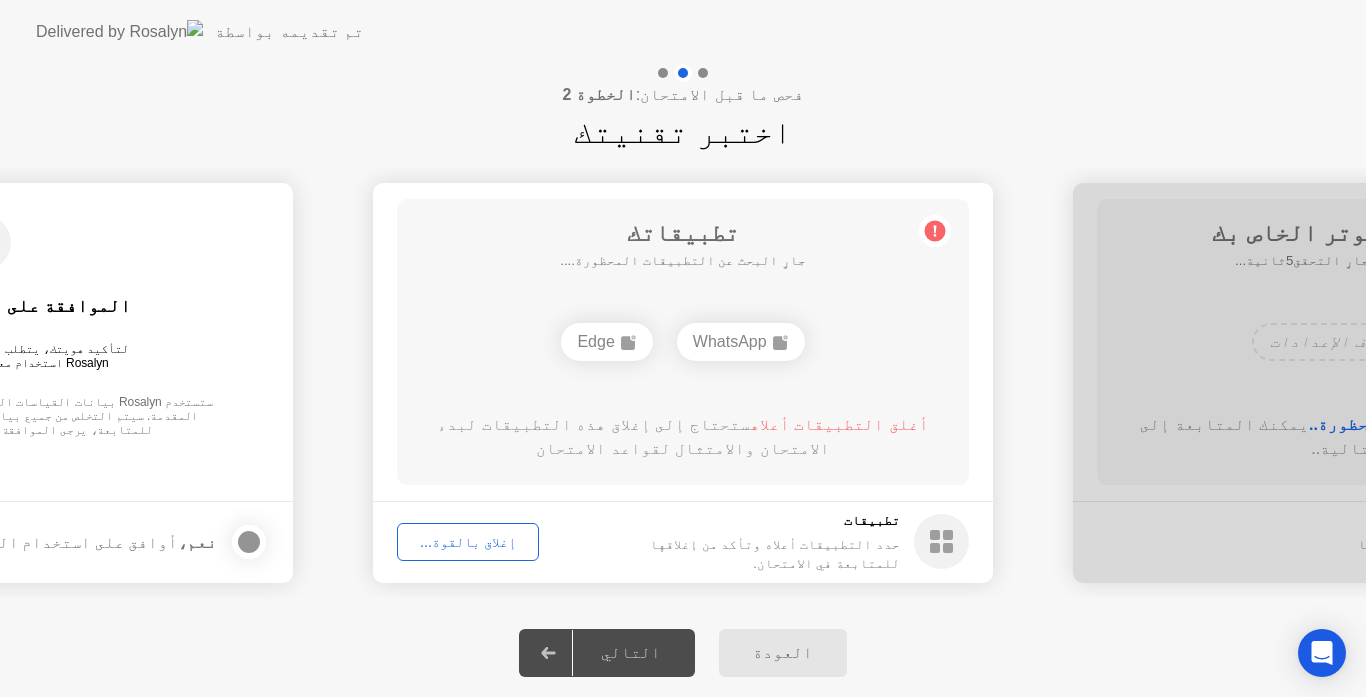 click on "التالي" 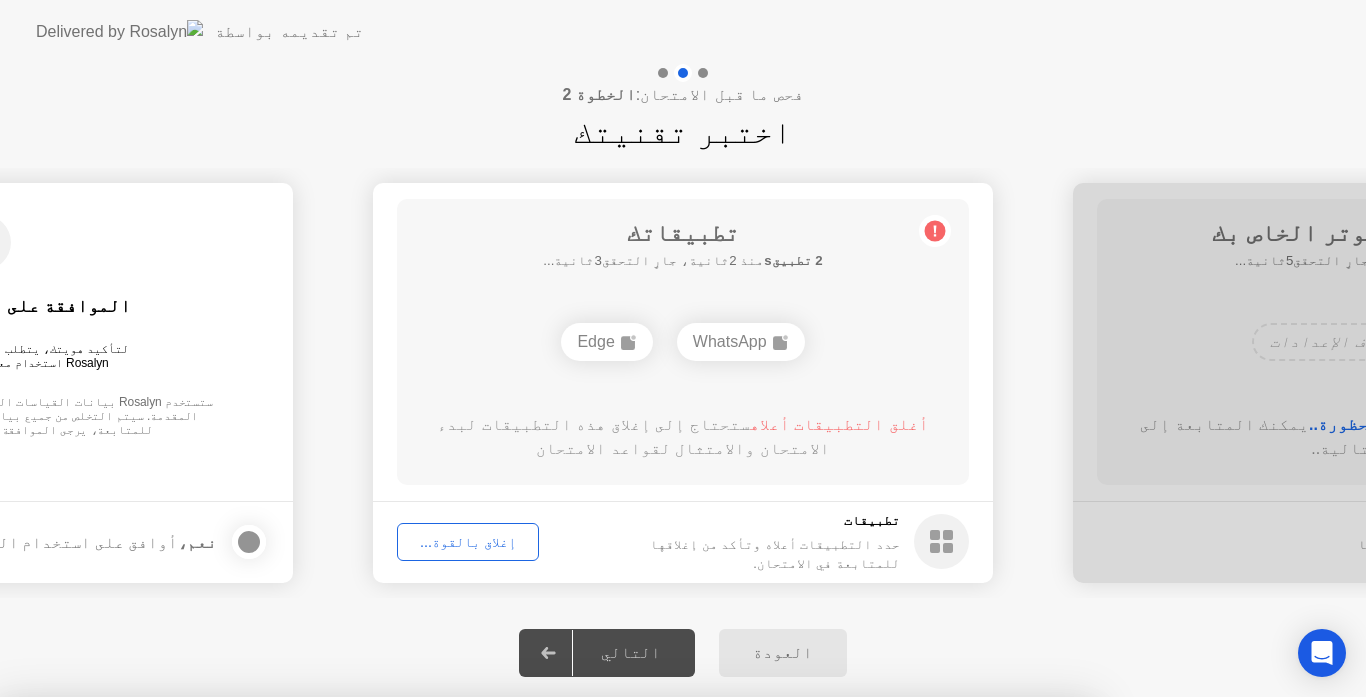 click on "تأكيد" at bounding box center (614, 973) 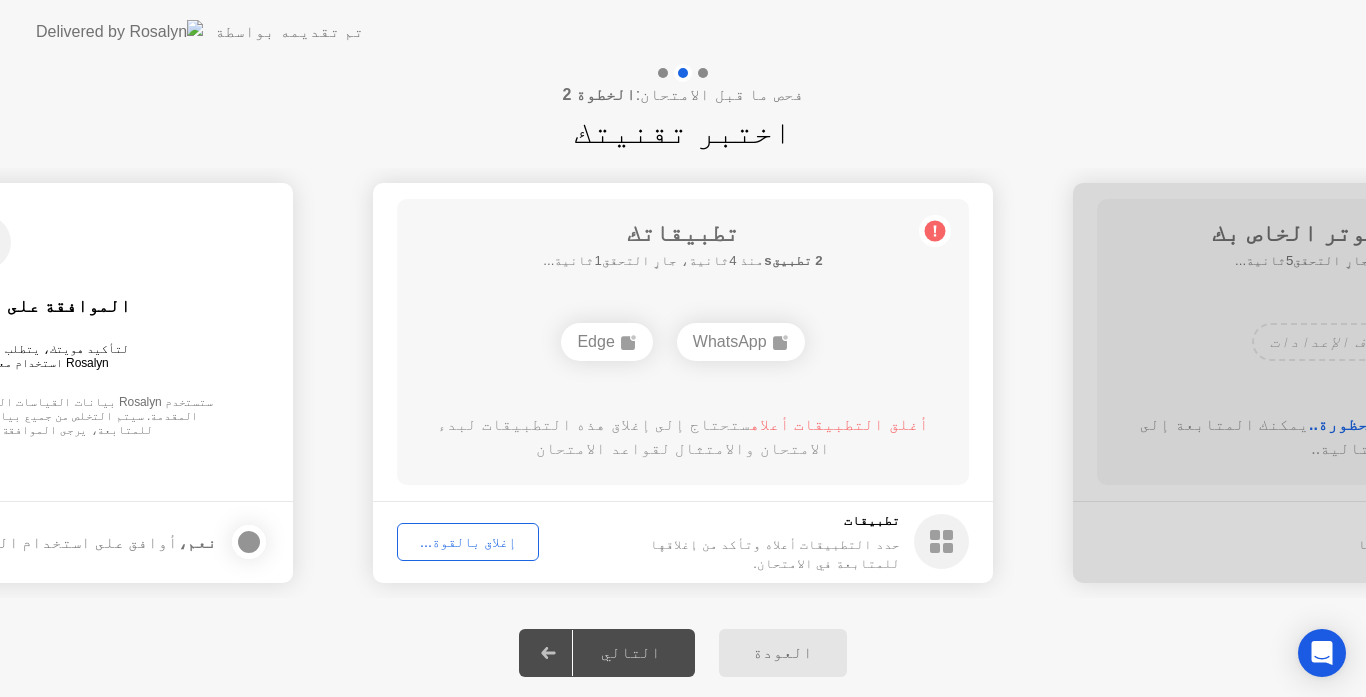 click on "التالي" 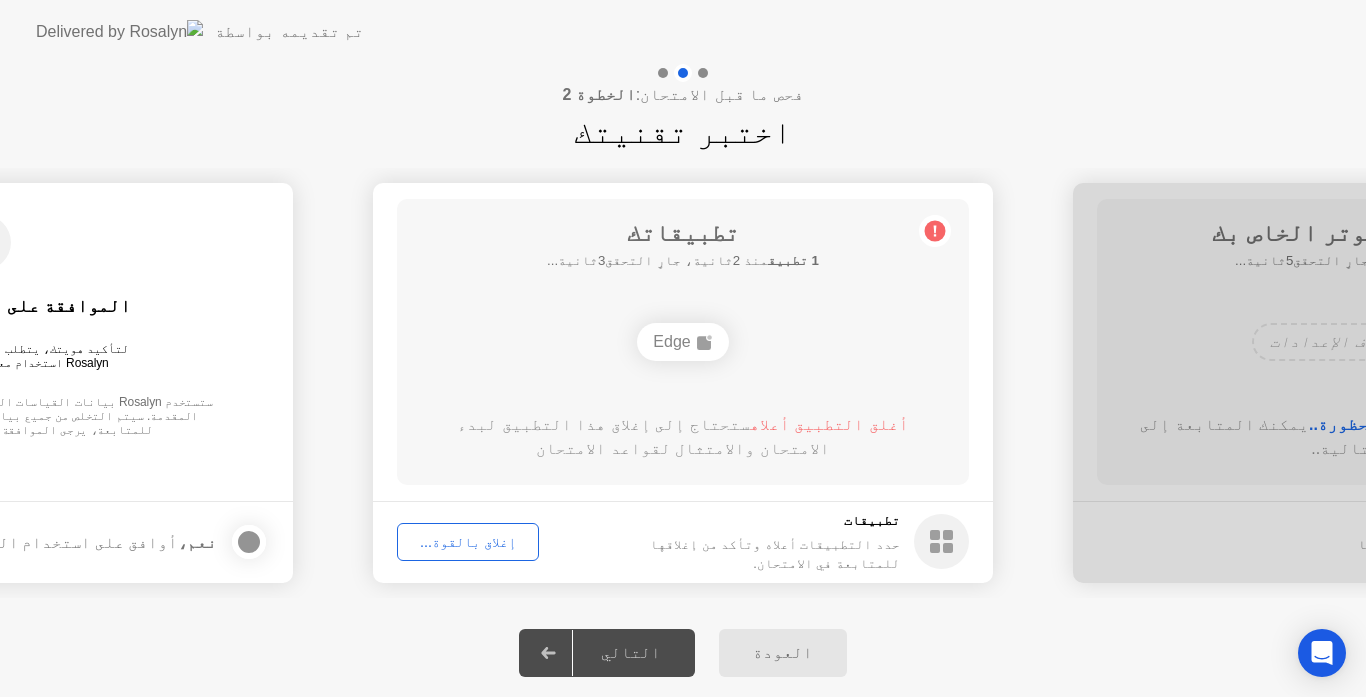 click on "أغلق التطبيق أعلاه" 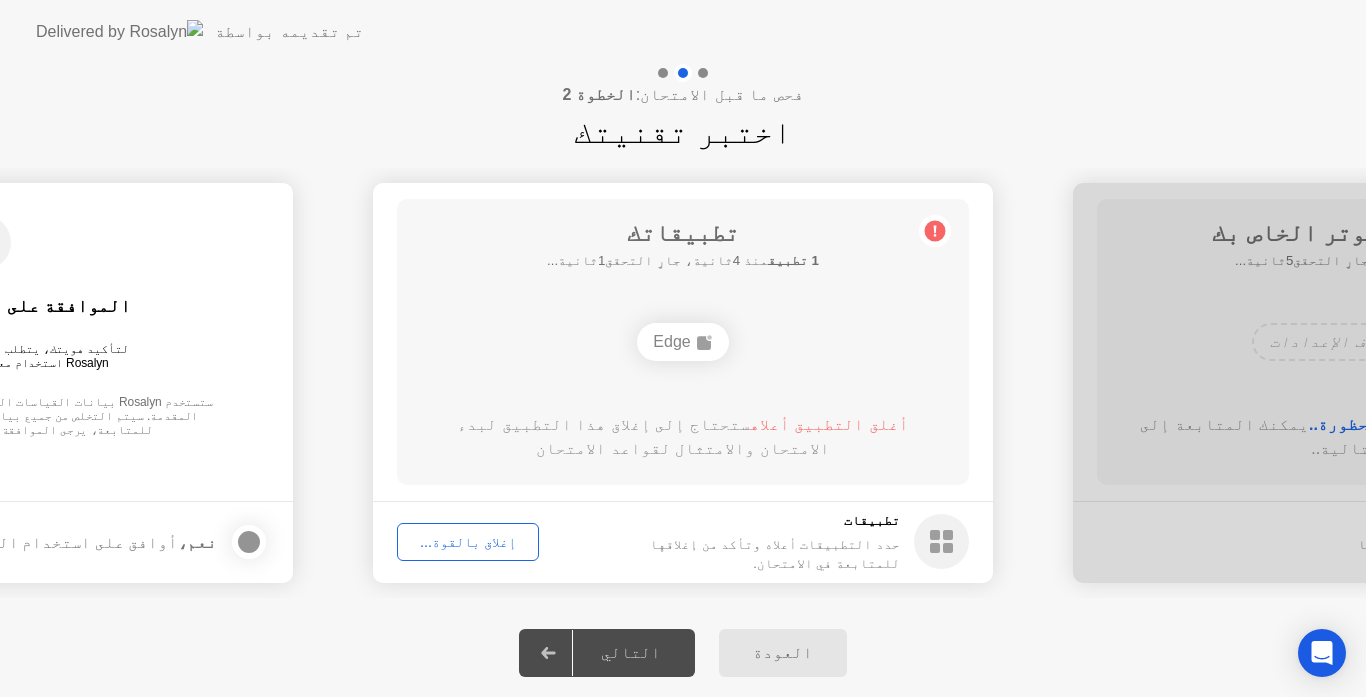 click on "إغلاق بالقوة..." 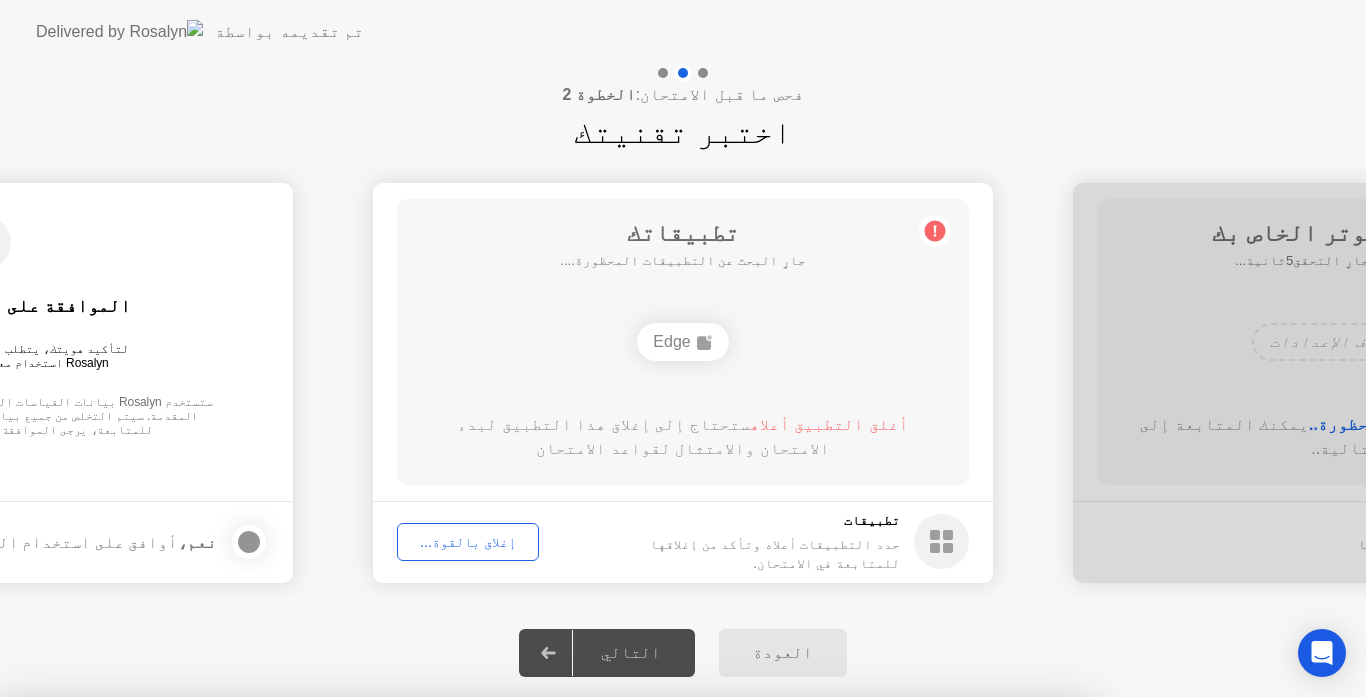 click on "تأكيد" at bounding box center [614, 973] 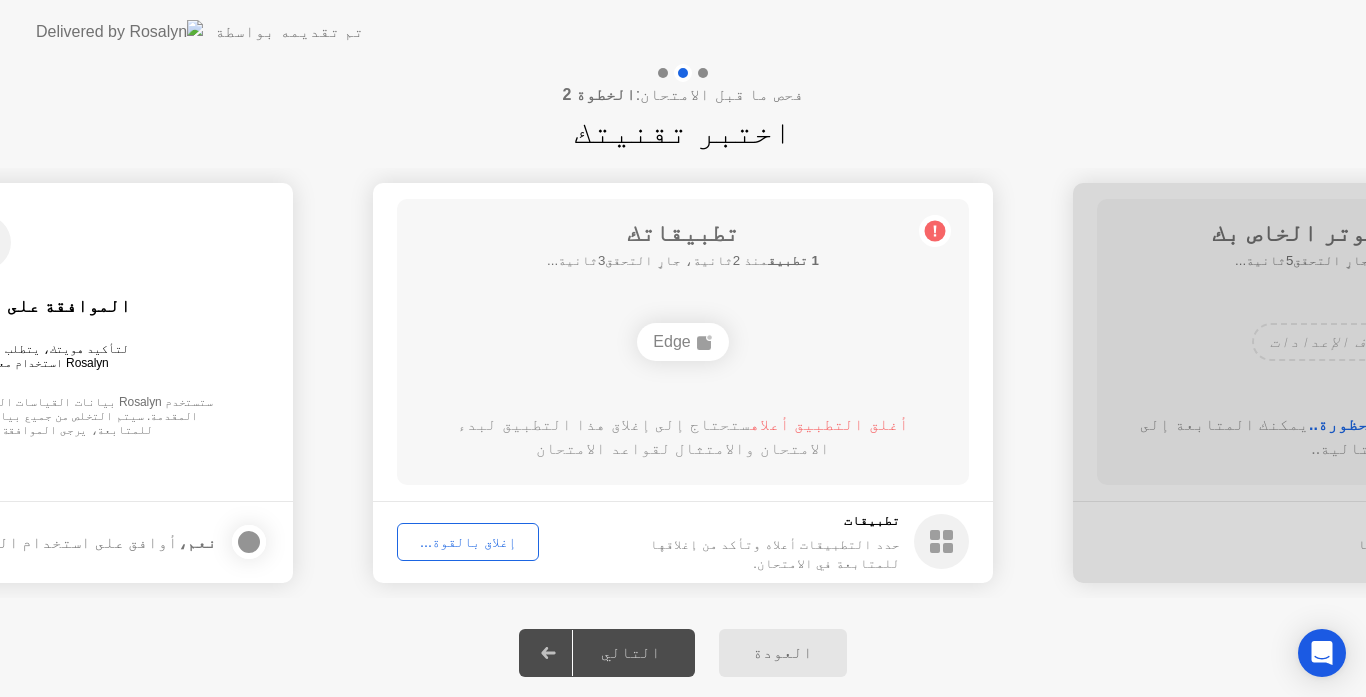 click on "العودة التالي" 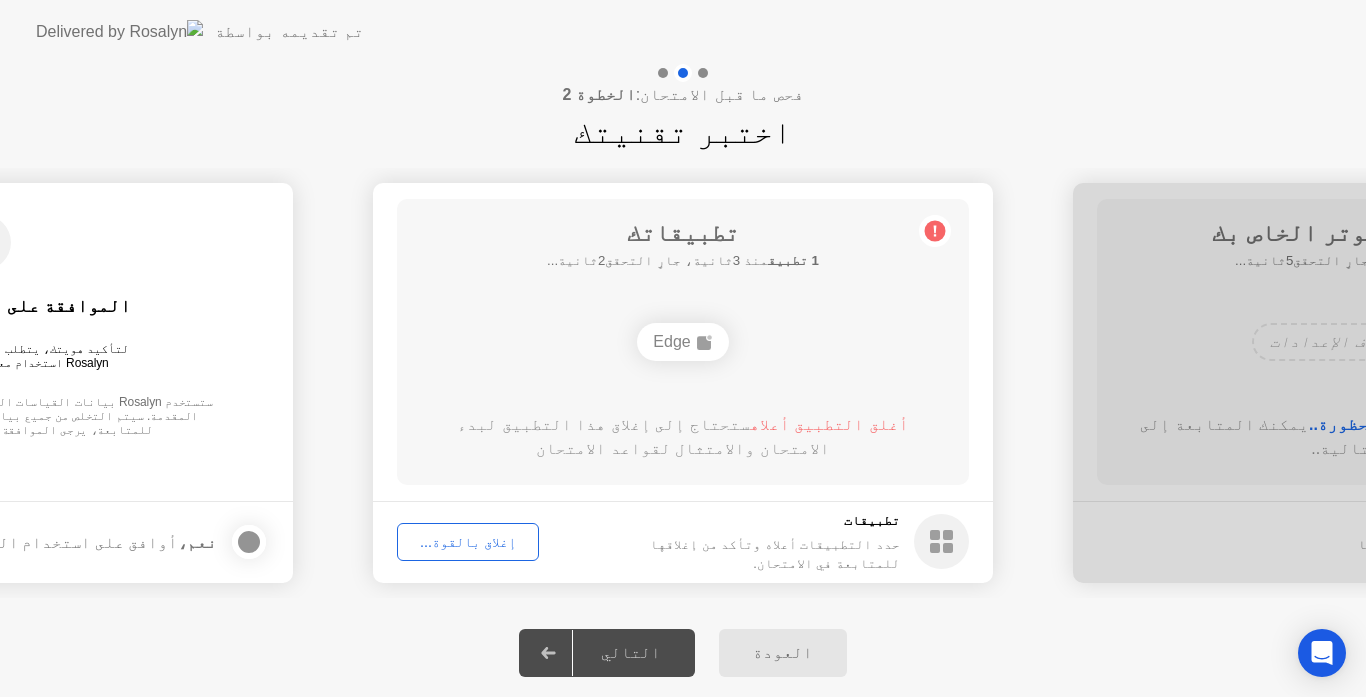 click on "الموافقة على القياسات الحيوية   لتأكيد هويتك، يتطلب برنامج الاختبار الخاص بك من Rosalyn استخدام معرفات القياسات الحيوية.   ستستخدم Rosalyn بيانات القياسات الحيوية الخاصة بك لمقارنة الوجوه في الصور المقدمة. سيتم التخلص من جميع بيانات القياسات الحيوية فور تأكيد هويتك. للمتابعة، يرجى الموافقة على استخدام القياسات الحيوية." 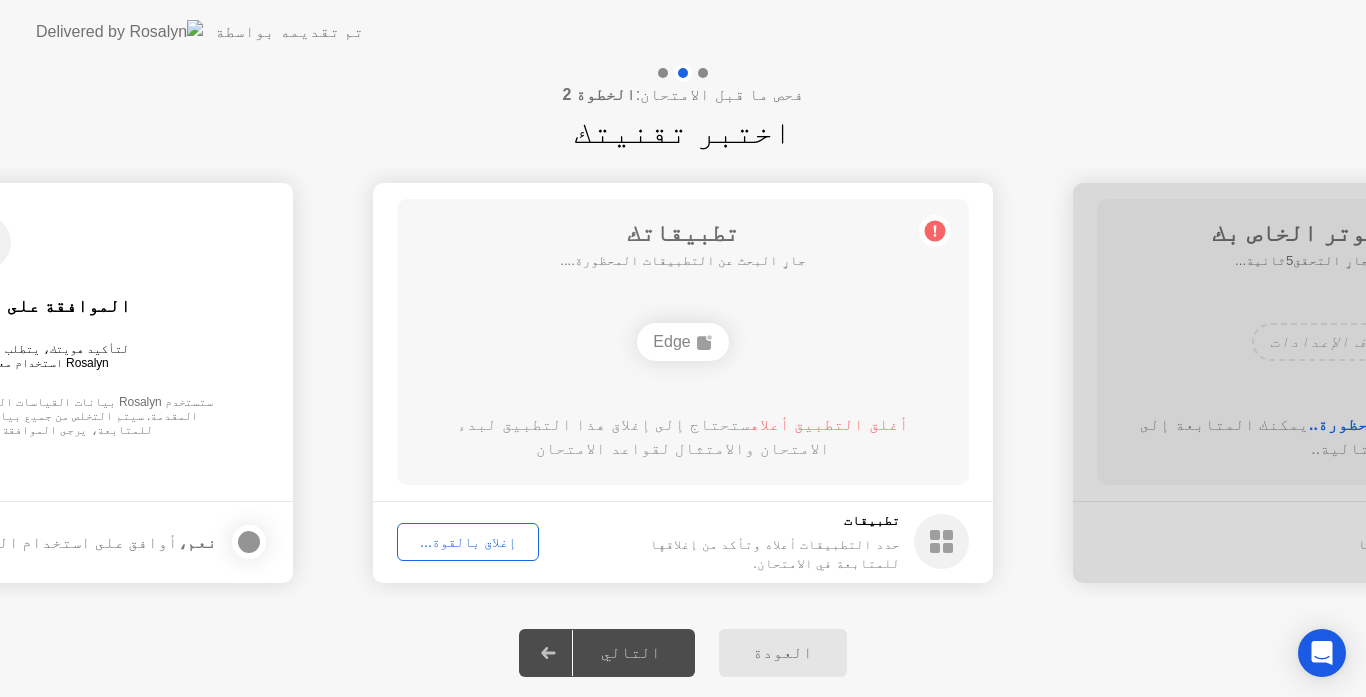 click 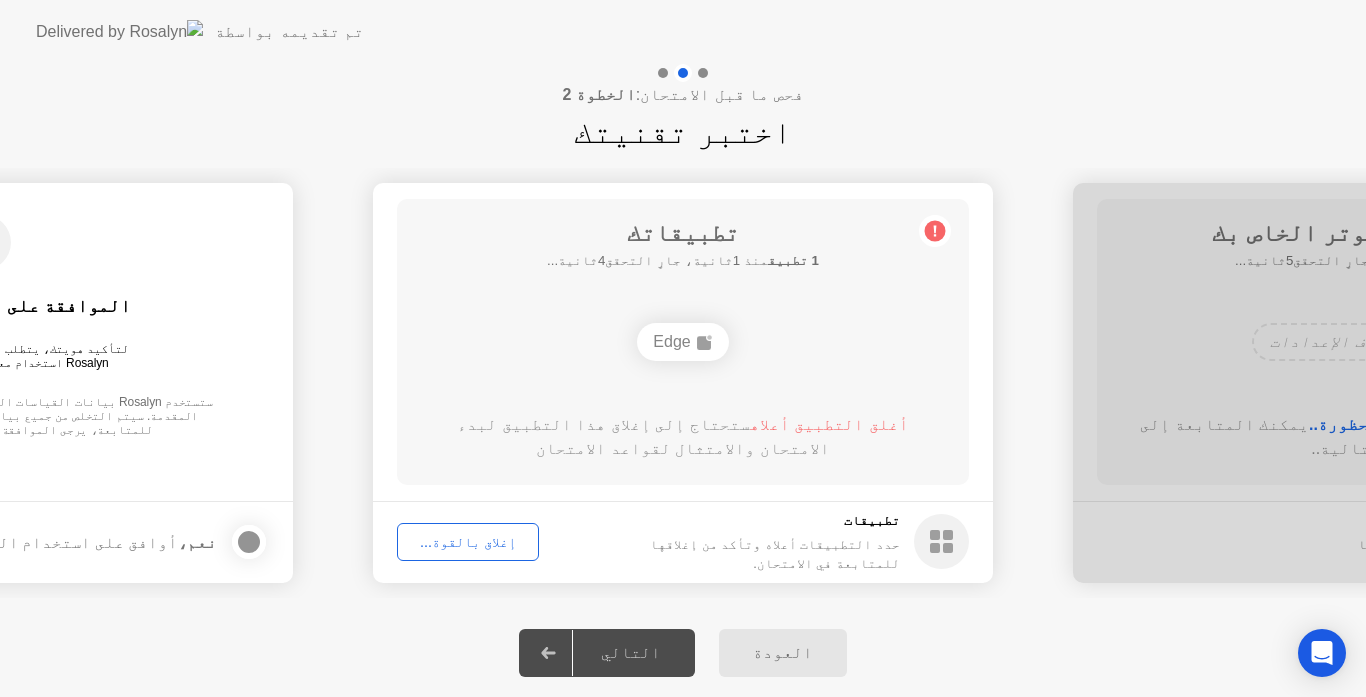 click on "تطبيقات" 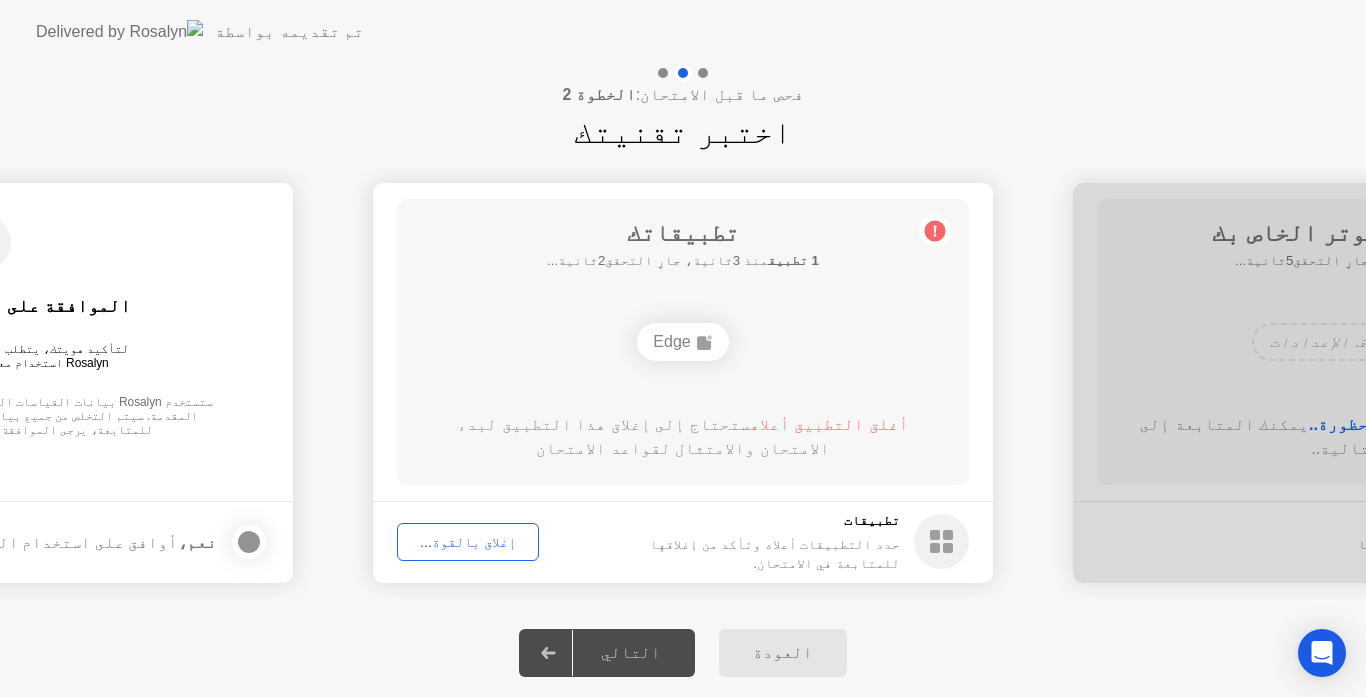 click on "التالي" 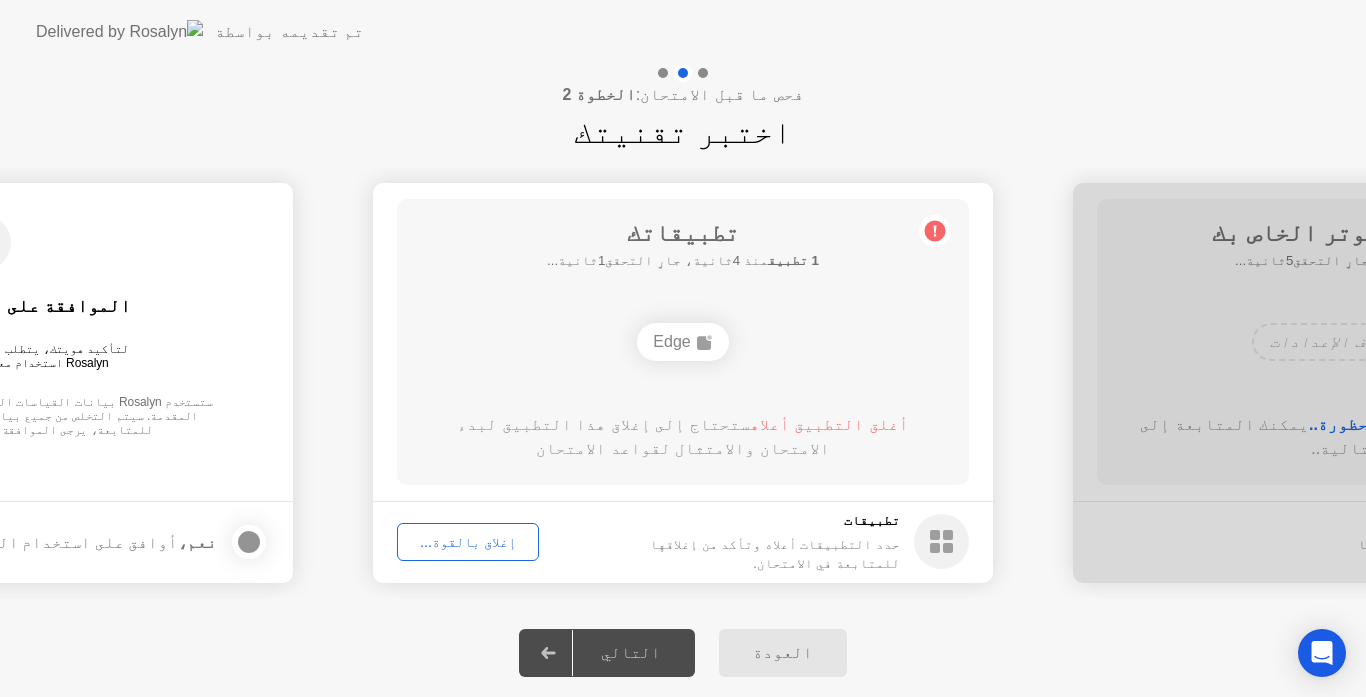 click on "العودة" 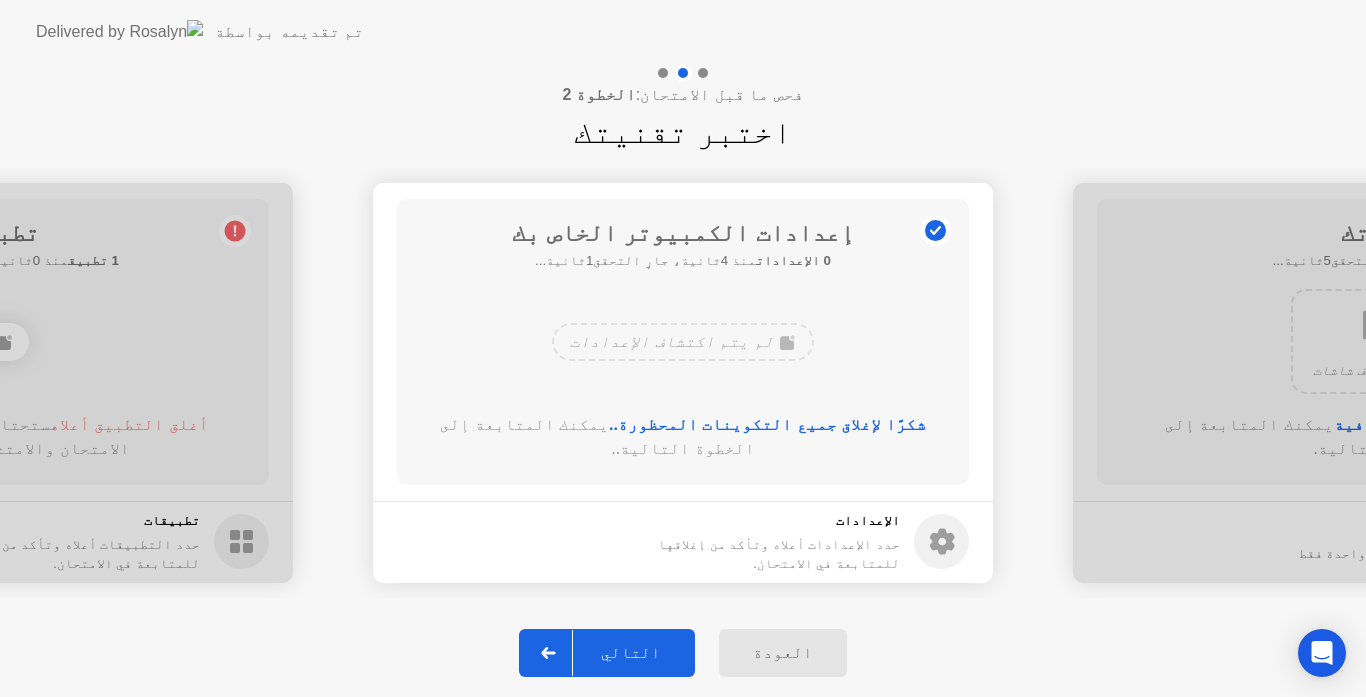 click on "التالي" 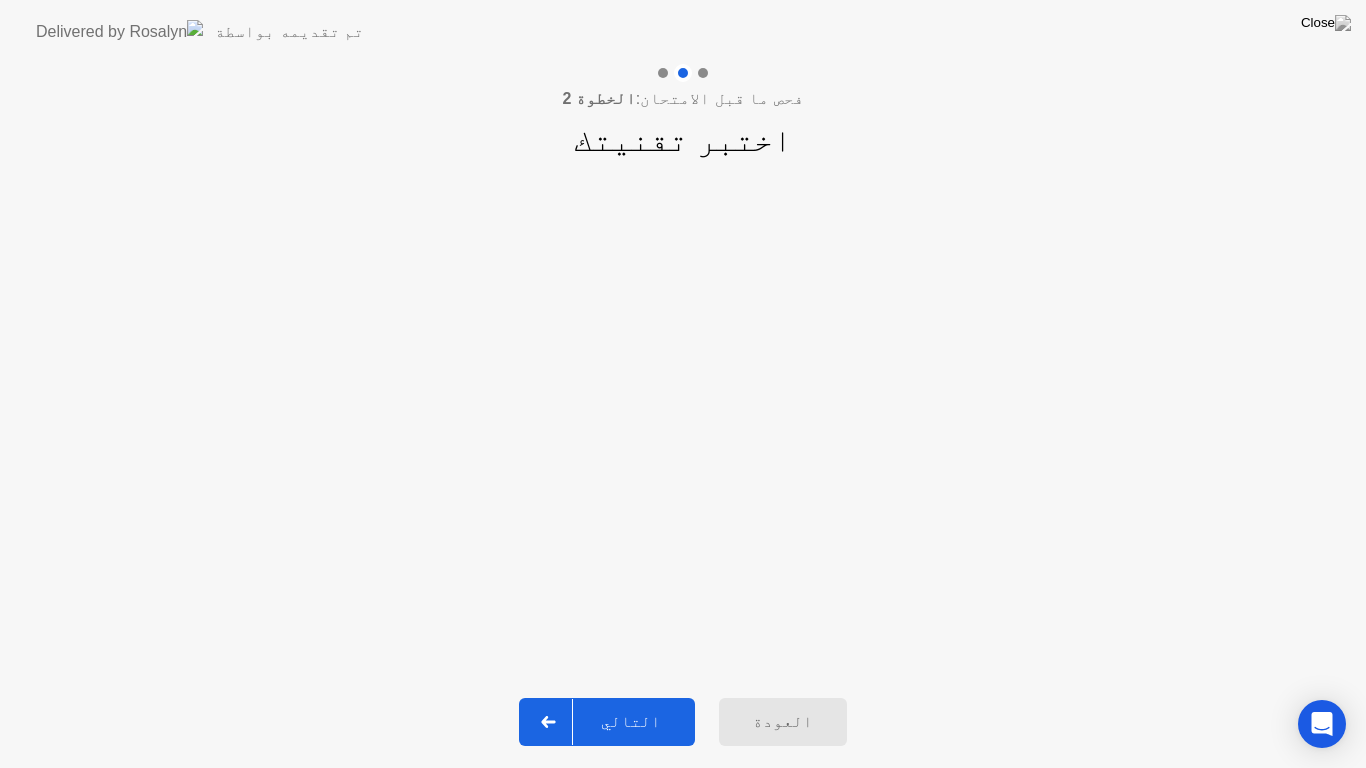 click on "التالي" 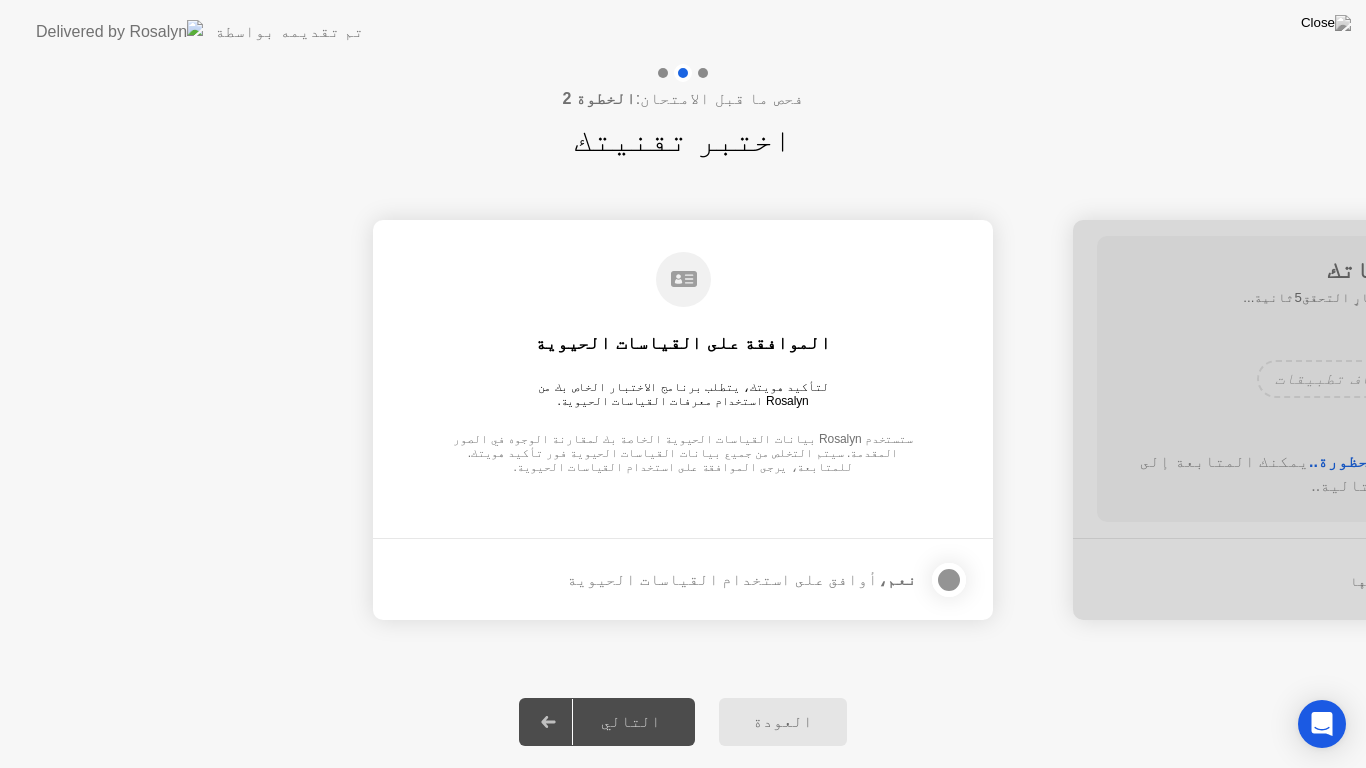 click 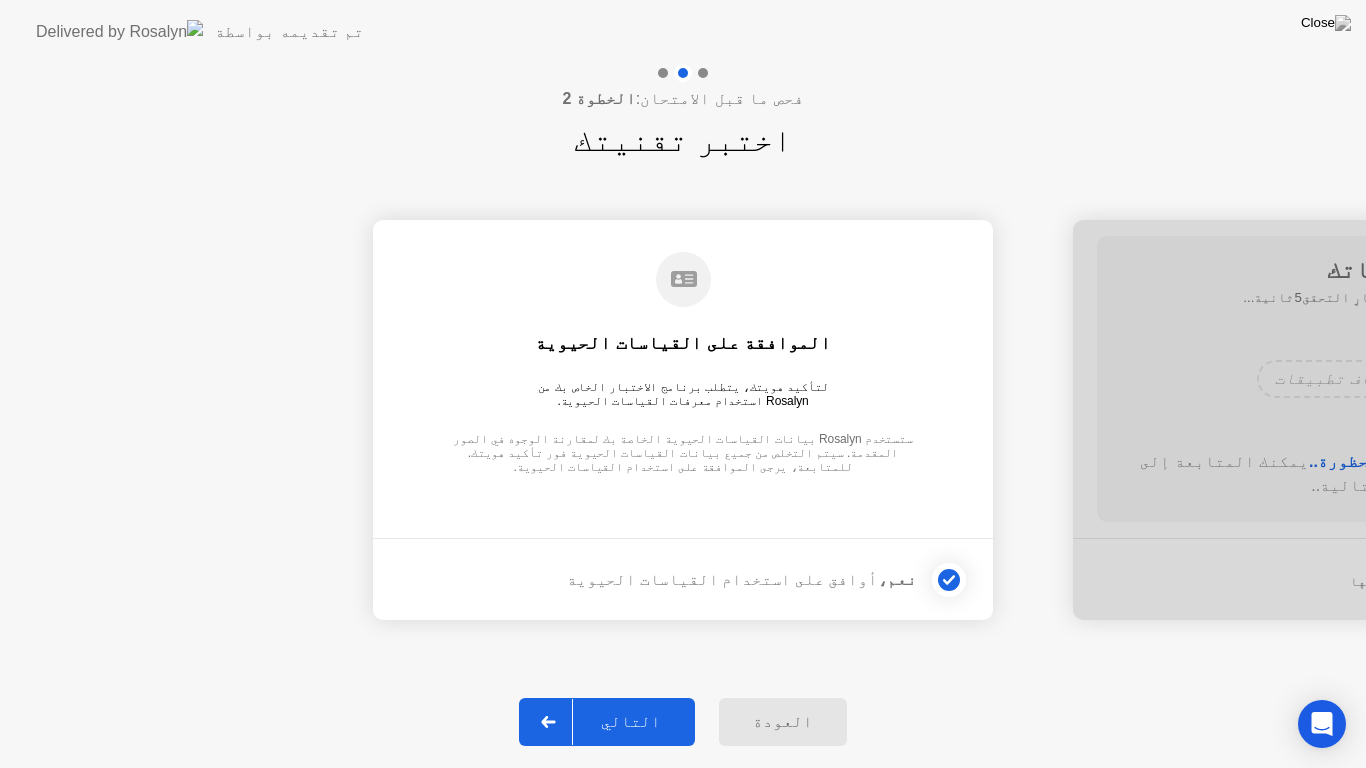 click on "التالي" 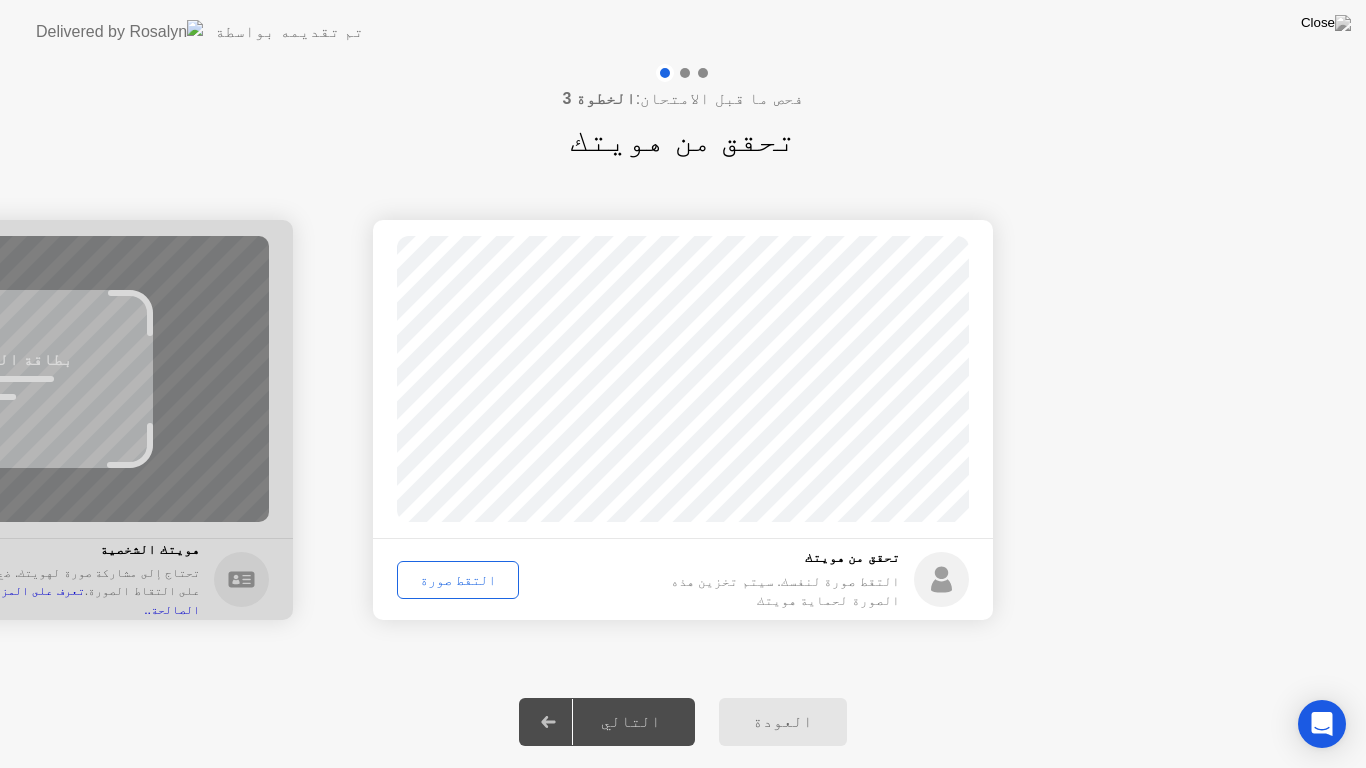 click on "التقط صورة" 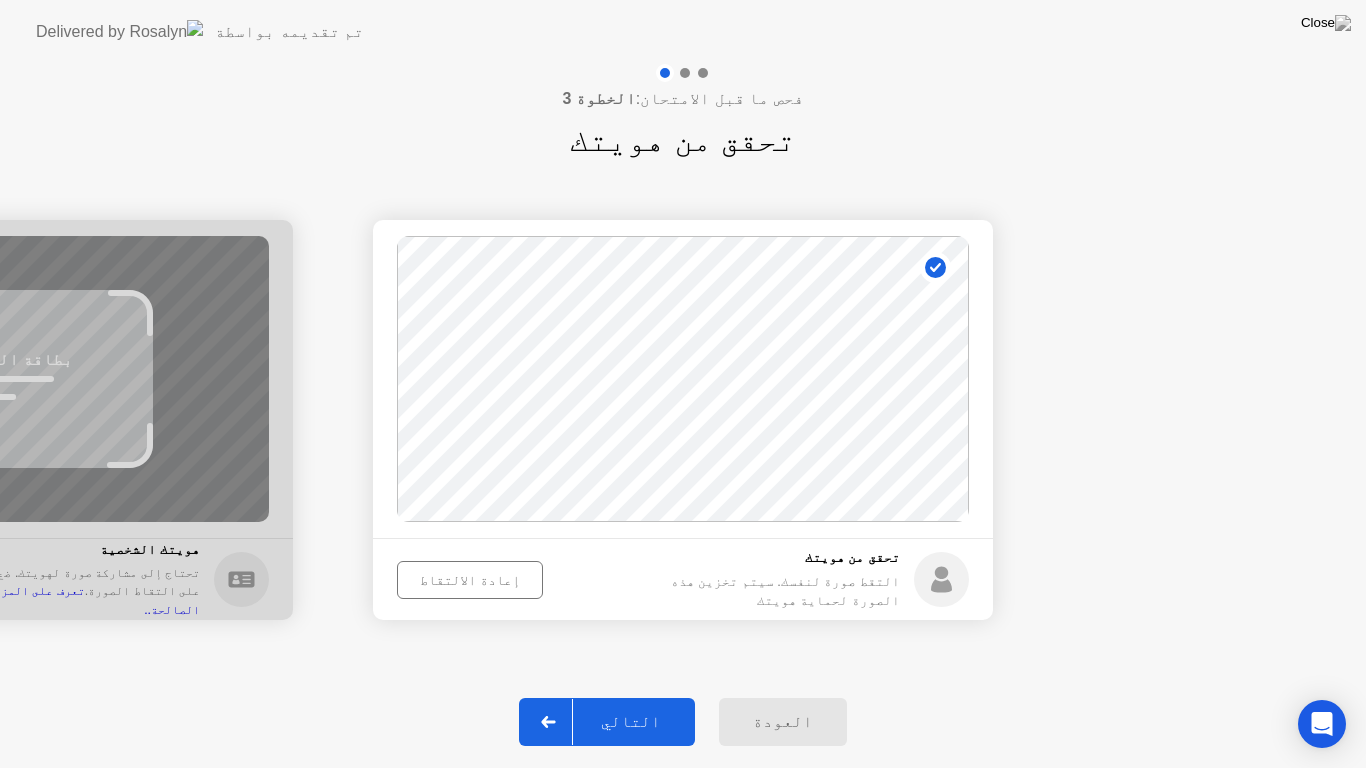 click on "التالي" 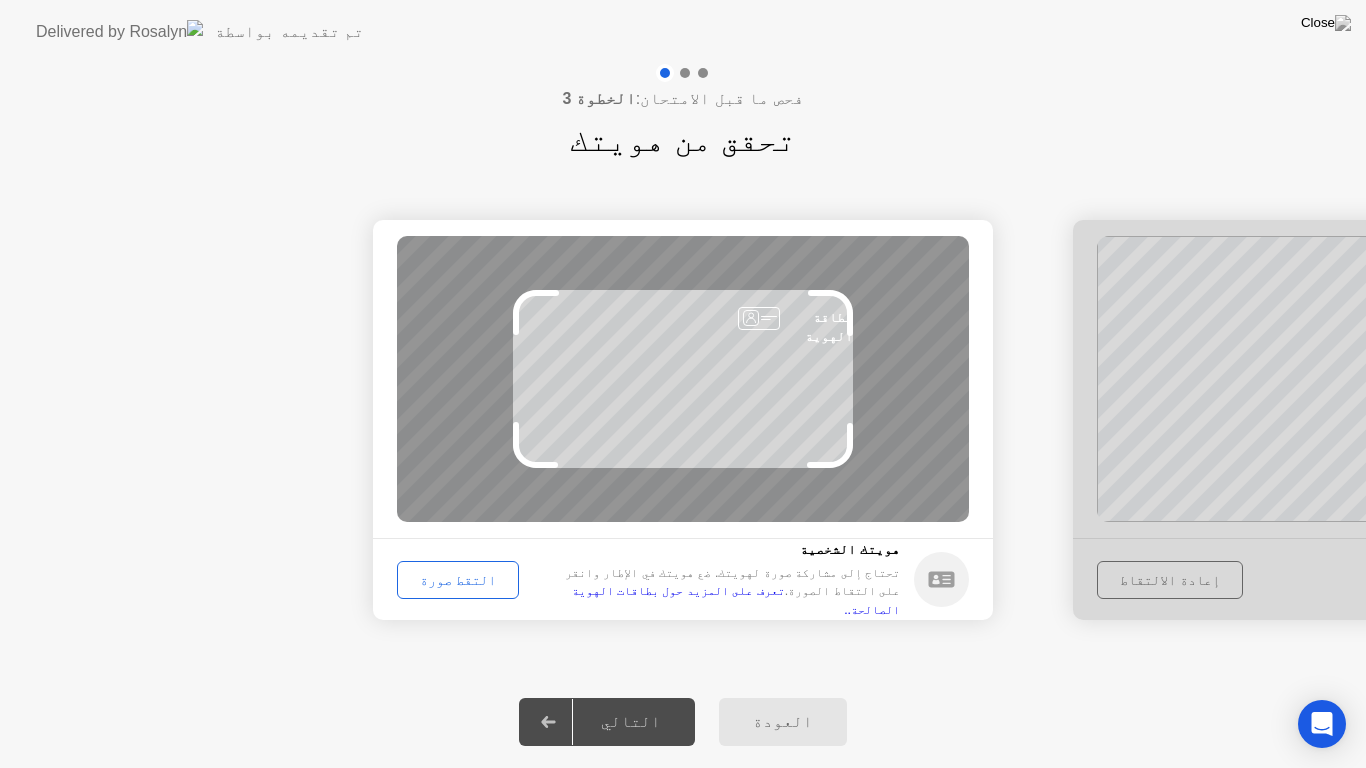 click on "العودة" 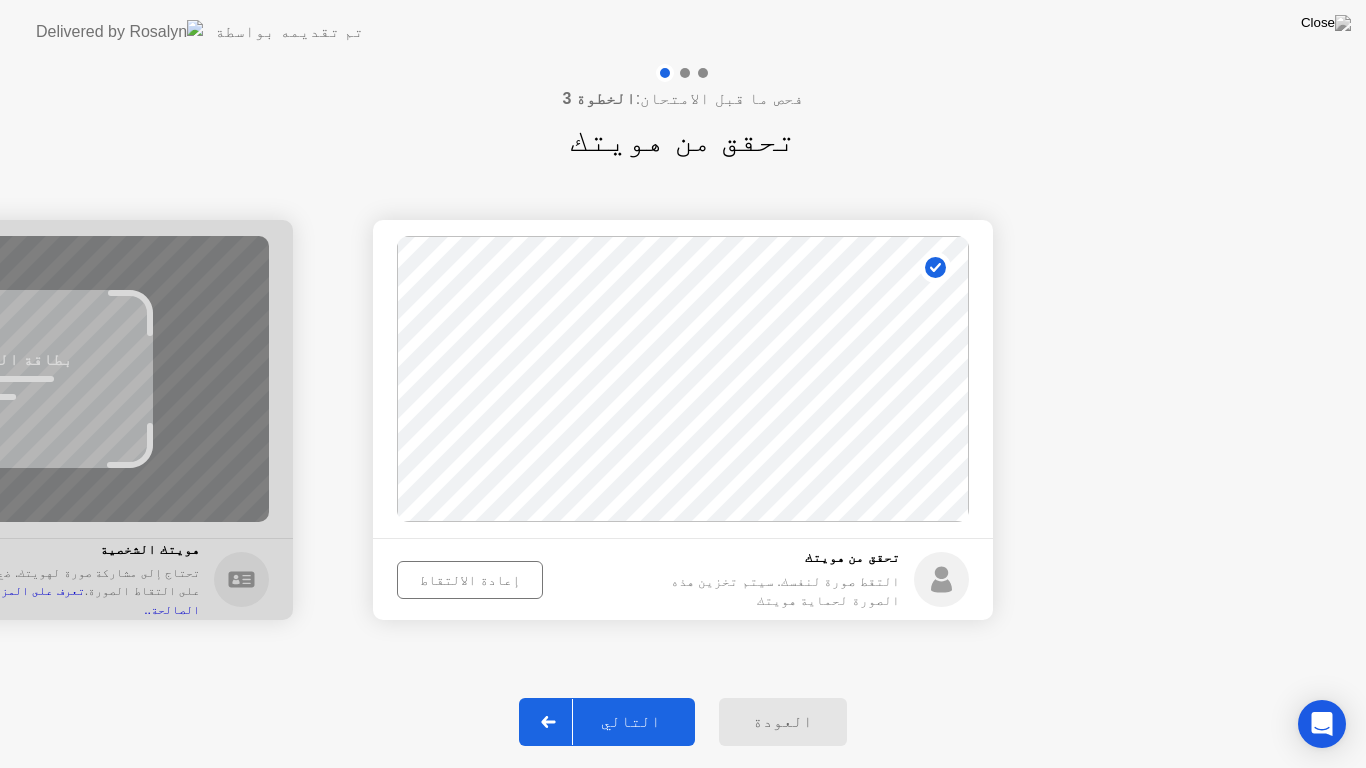 click on "العودة" 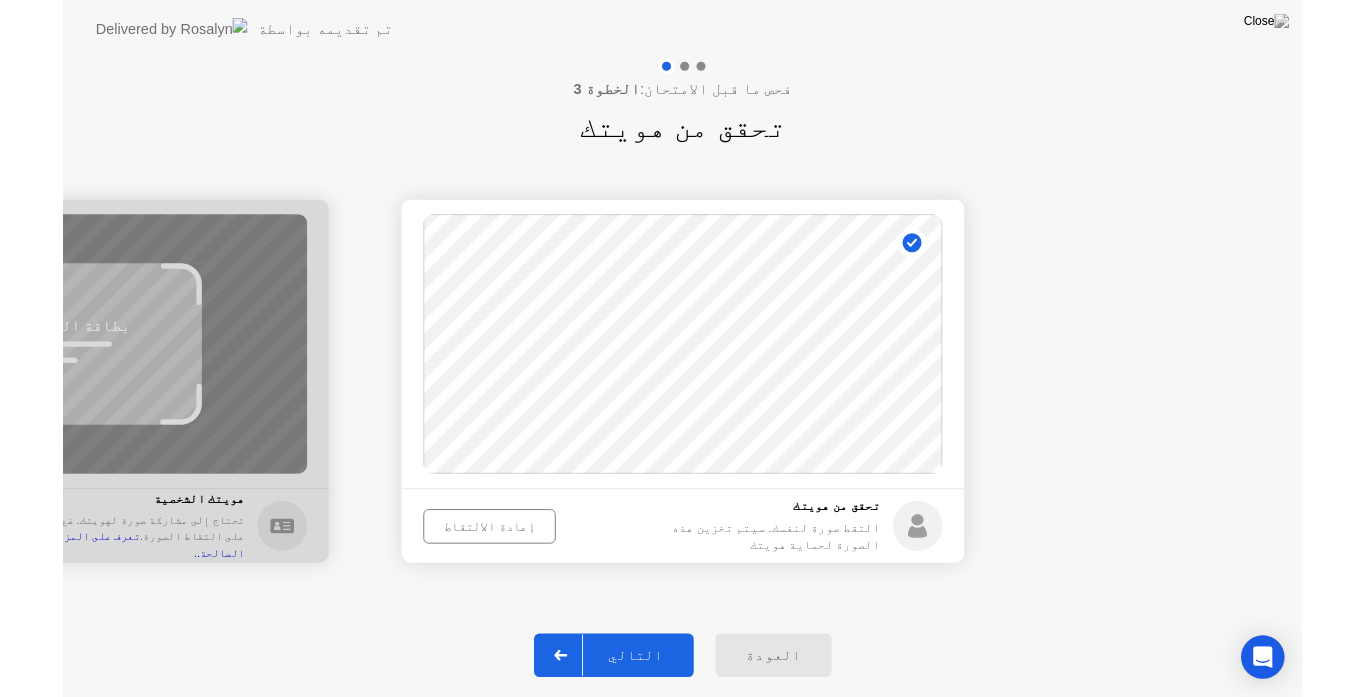 select on "**********" 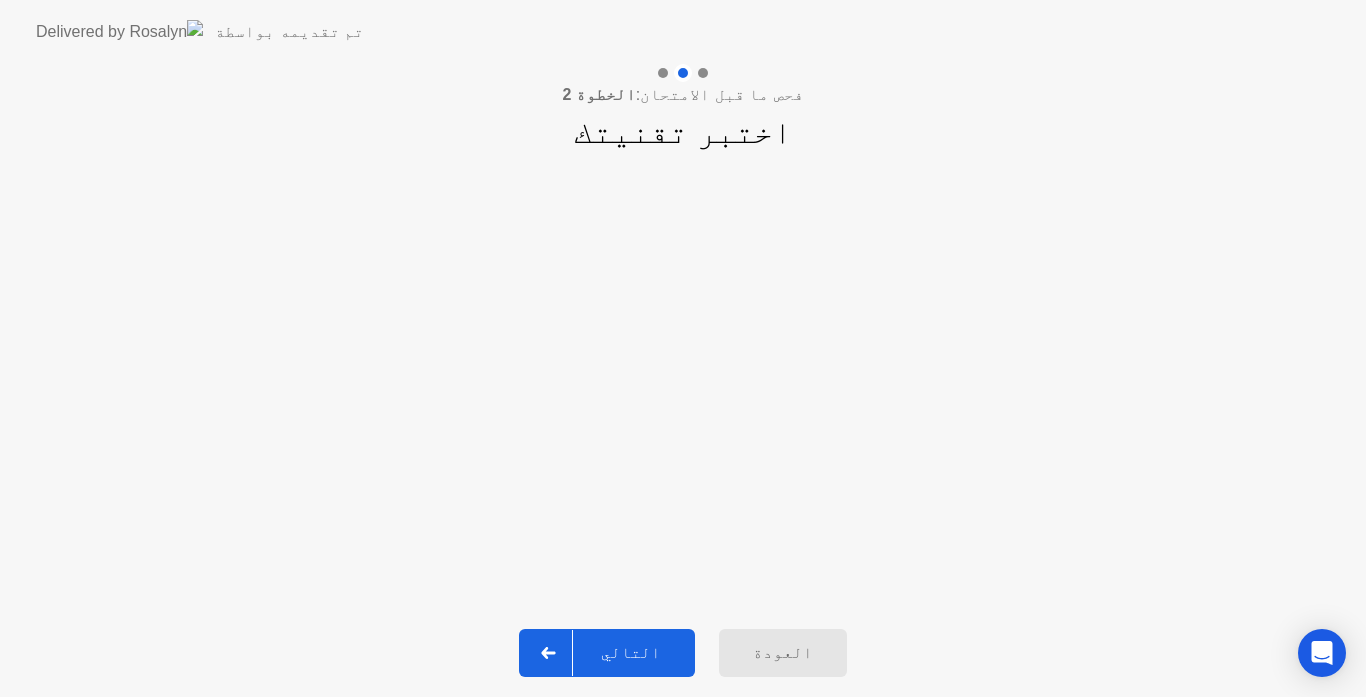 click on "التالي" 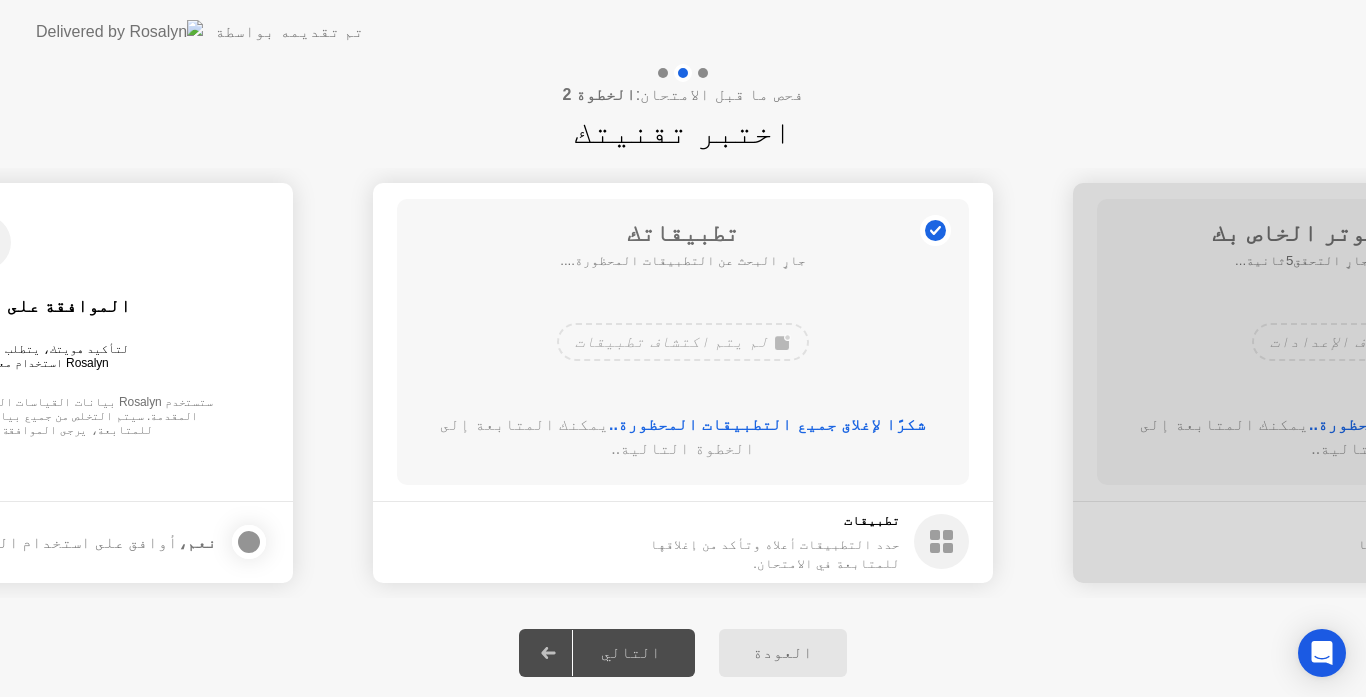 click on "التالي" 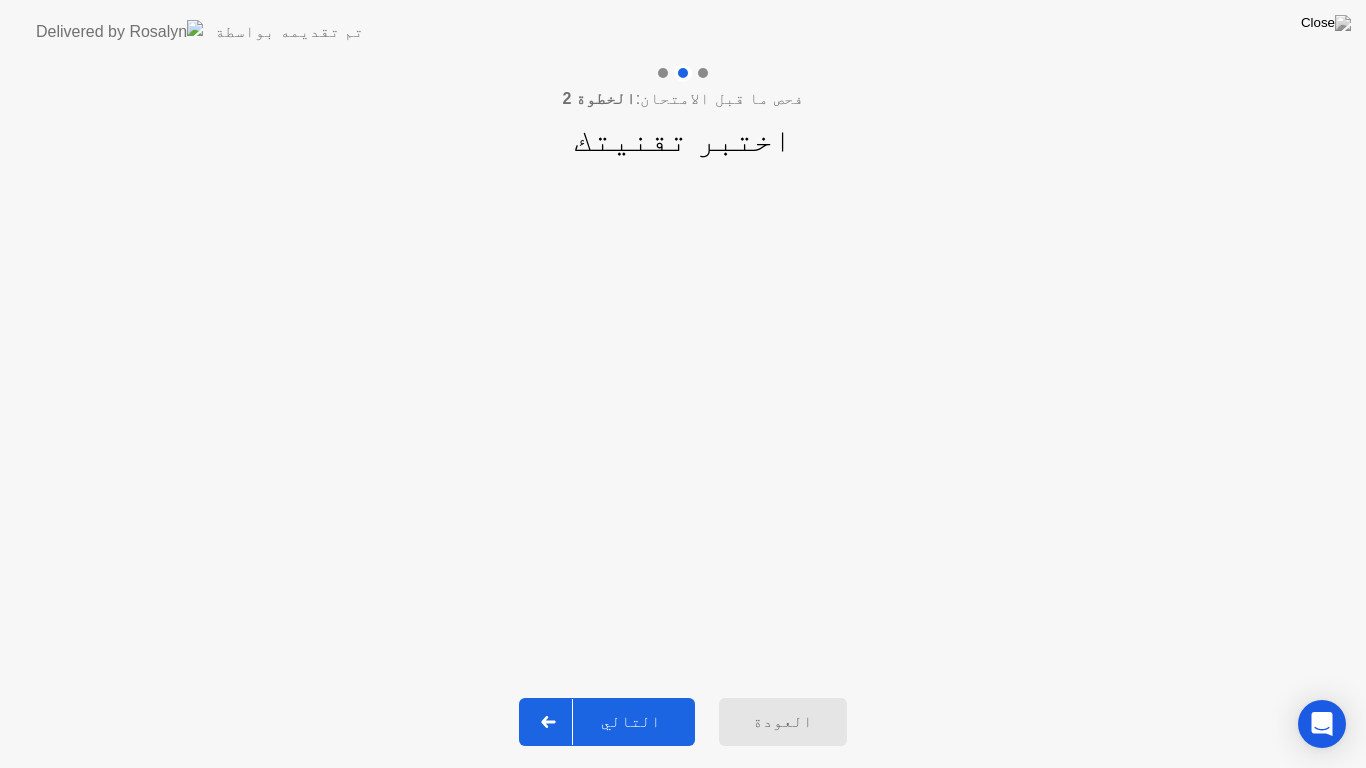 click on "التالي" 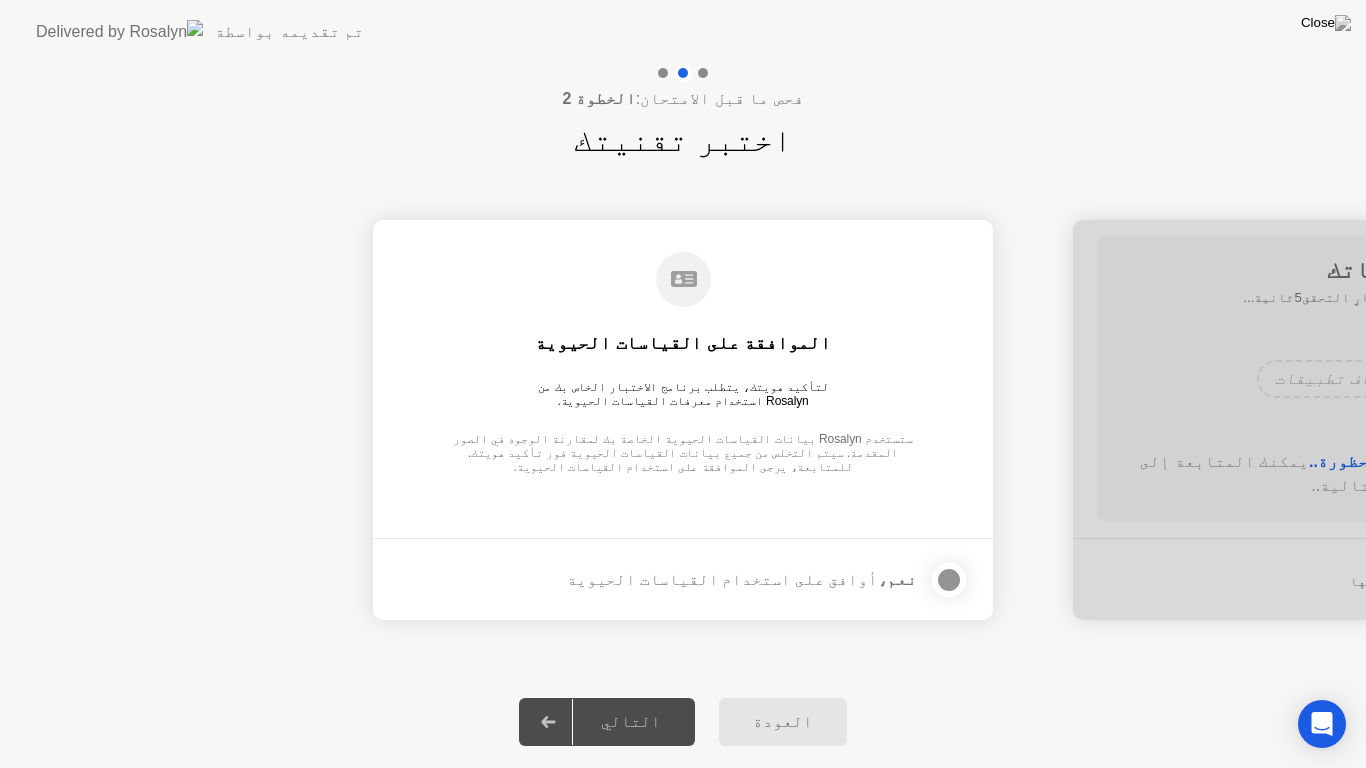 drag, startPoint x: 946, startPoint y: 575, endPoint x: 947, endPoint y: 562, distance: 13.038404 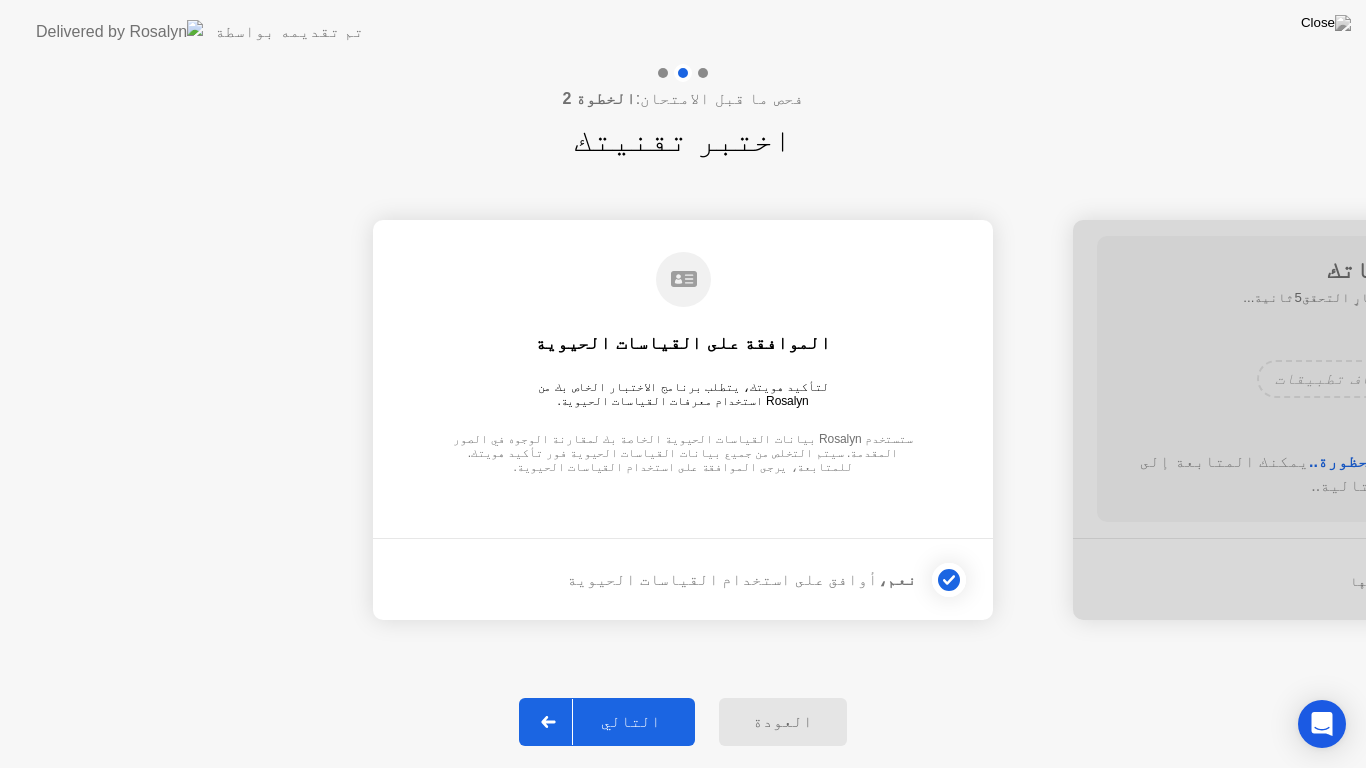 click on "التالي" 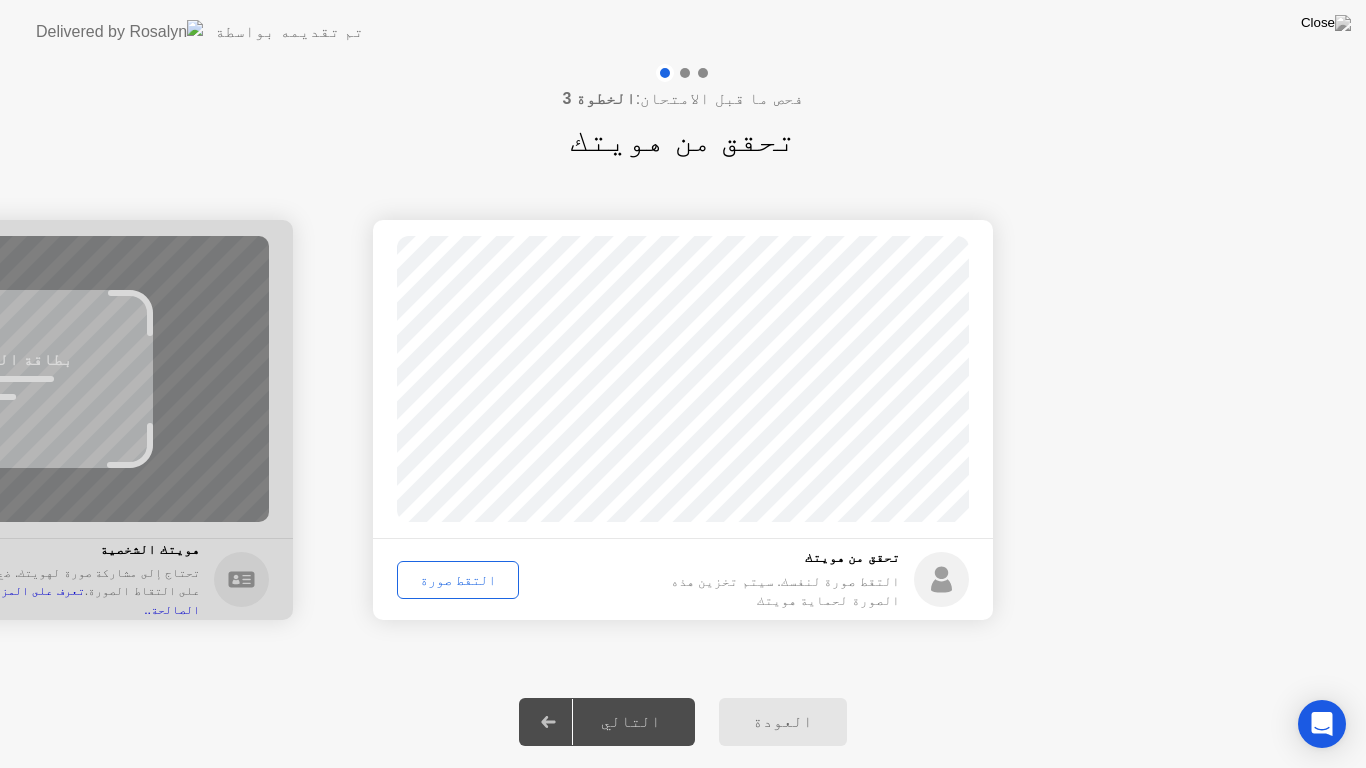 click on "التقط صورة" 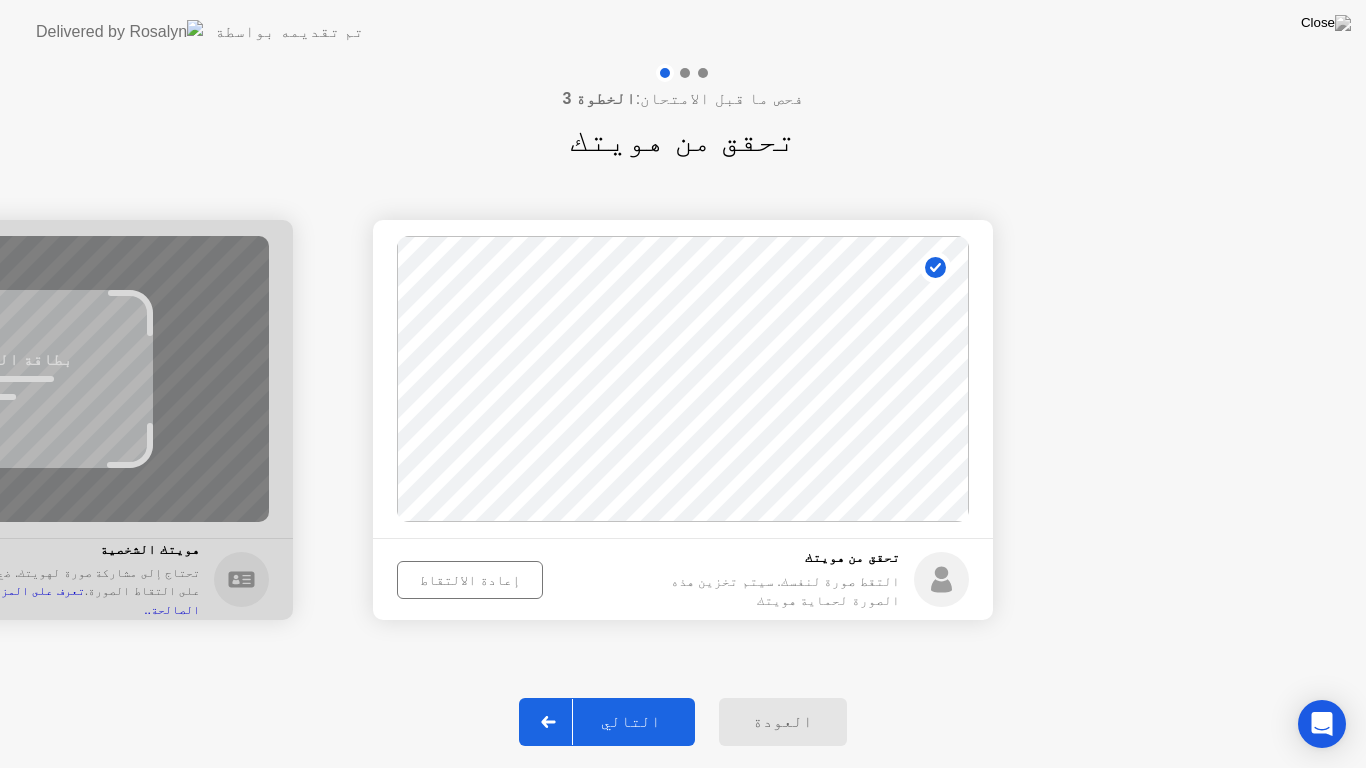 click on "التالي" 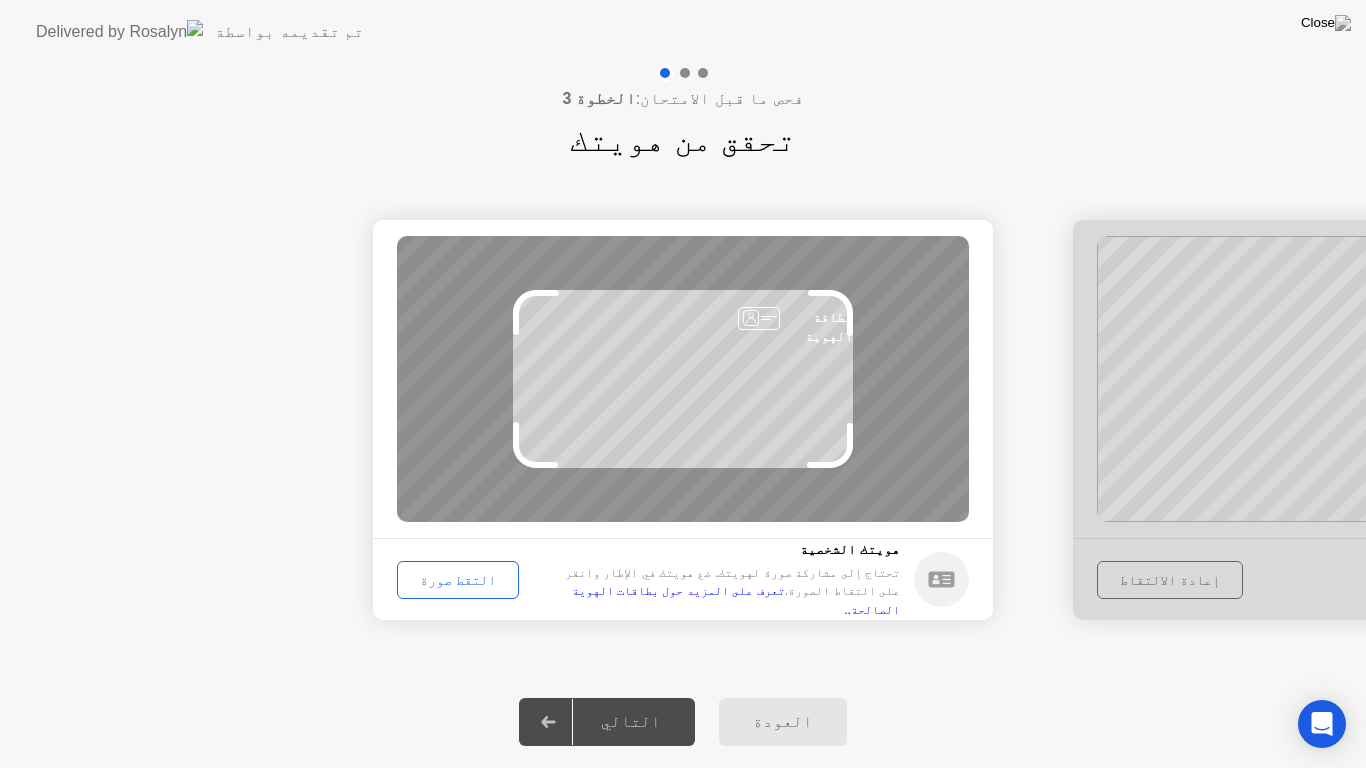 drag, startPoint x: 509, startPoint y: 565, endPoint x: 458, endPoint y: 583, distance: 54.08327 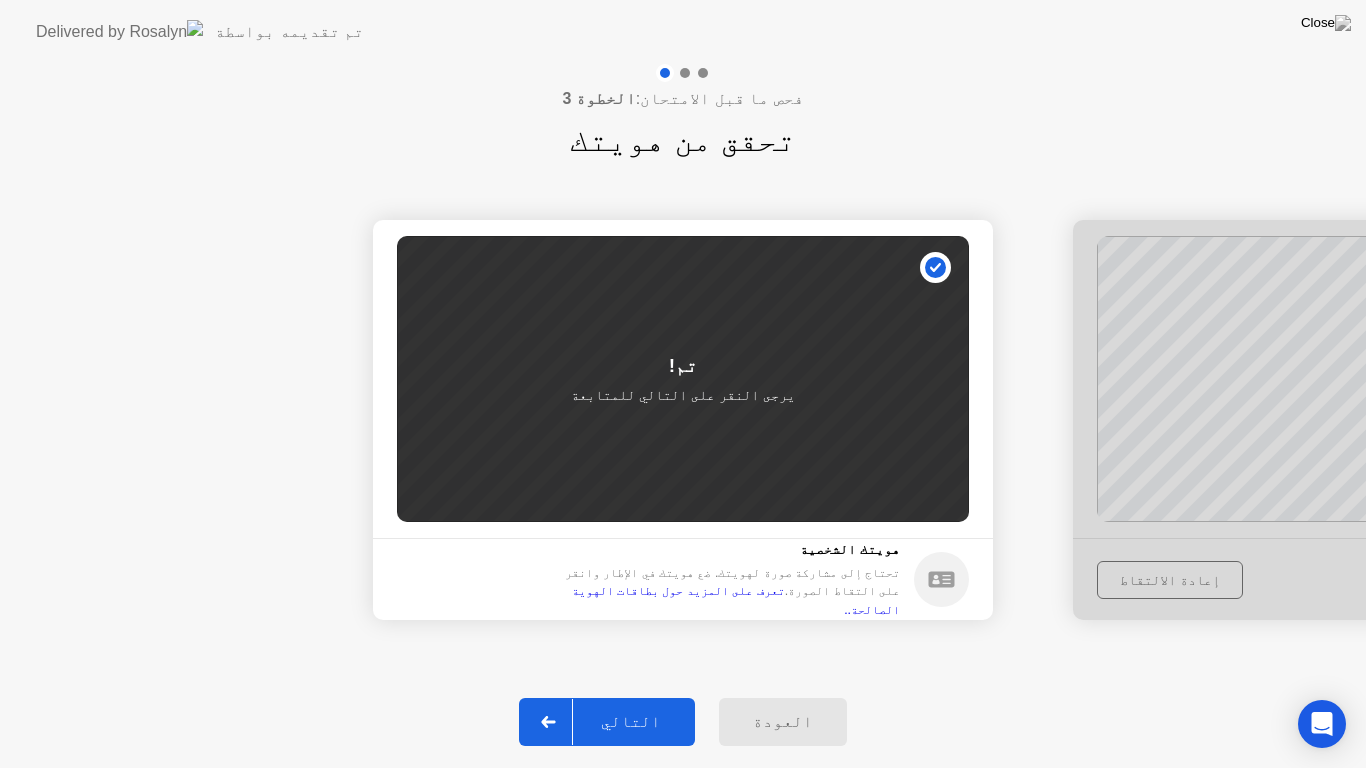 click on "التالي" 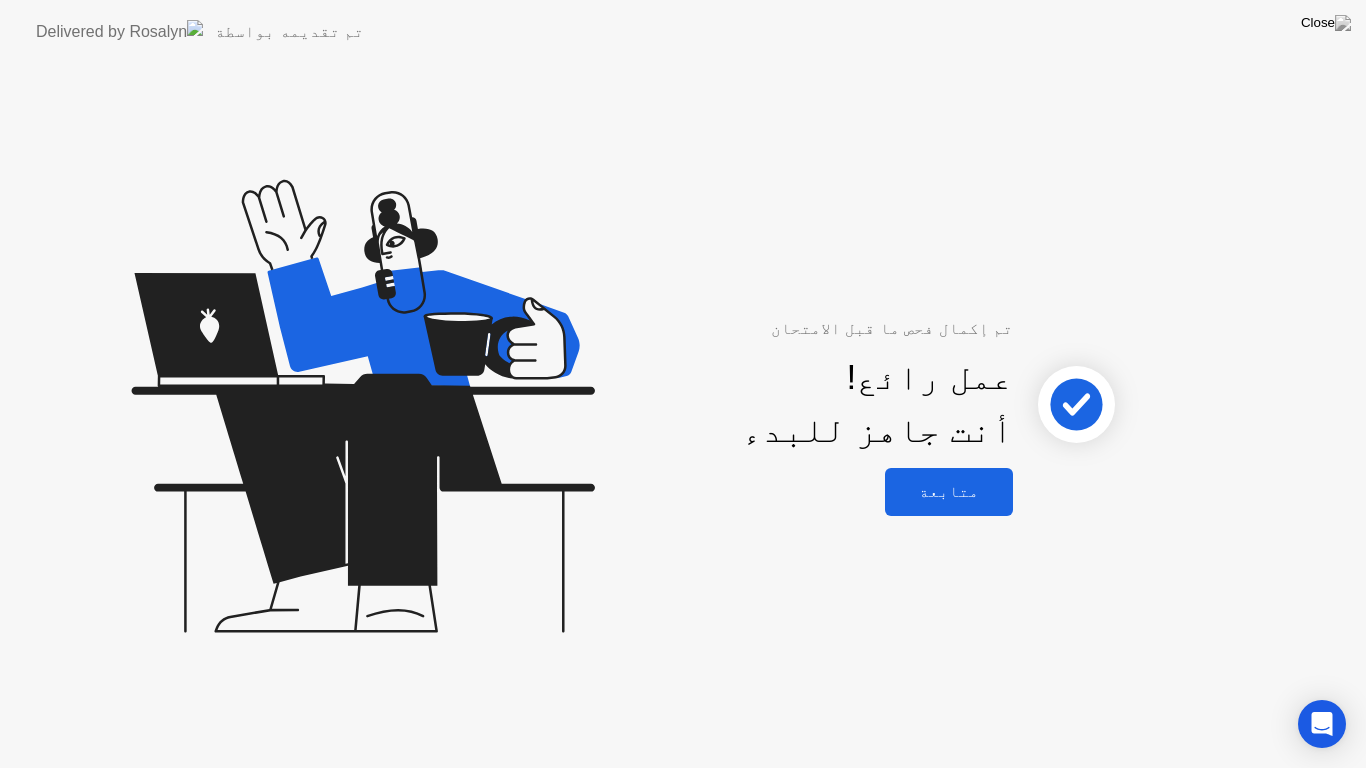 click on "متابعة" 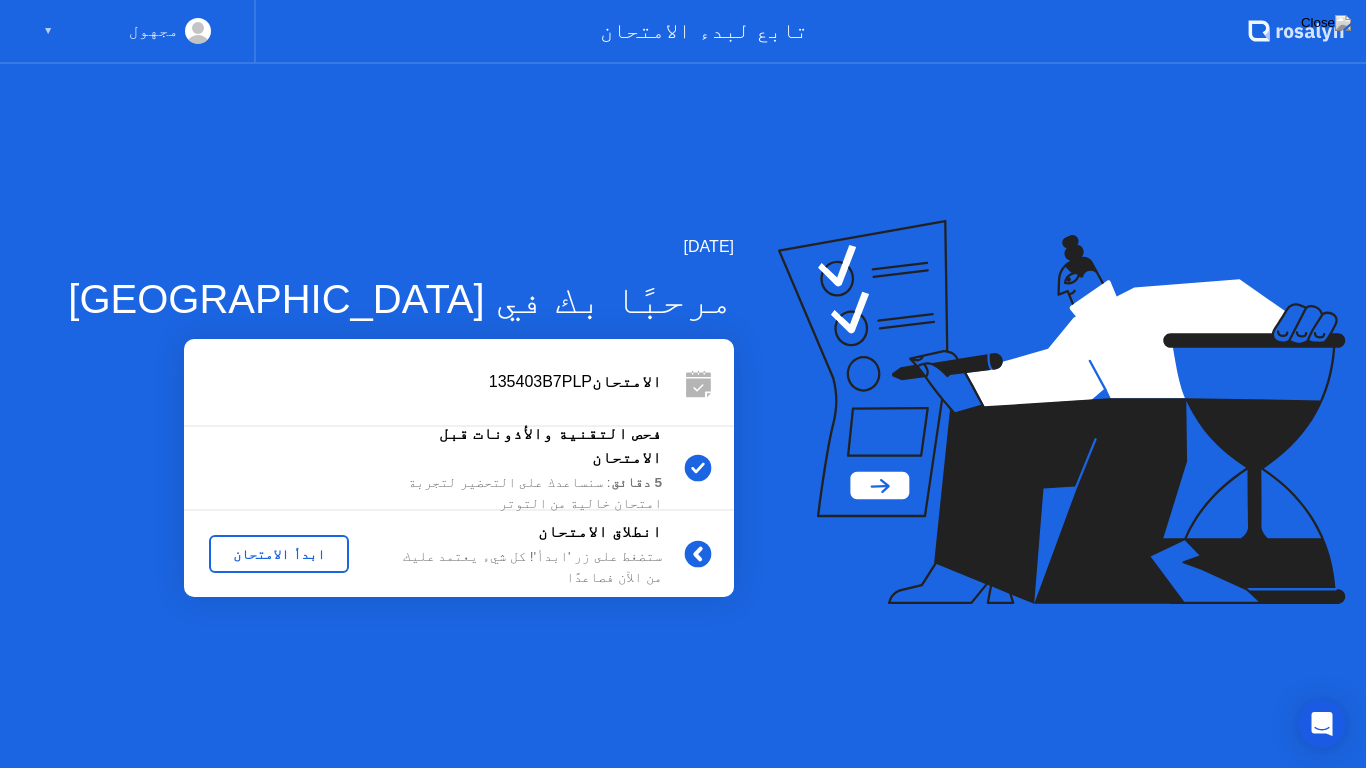 click on "ابدأ الامتحان" 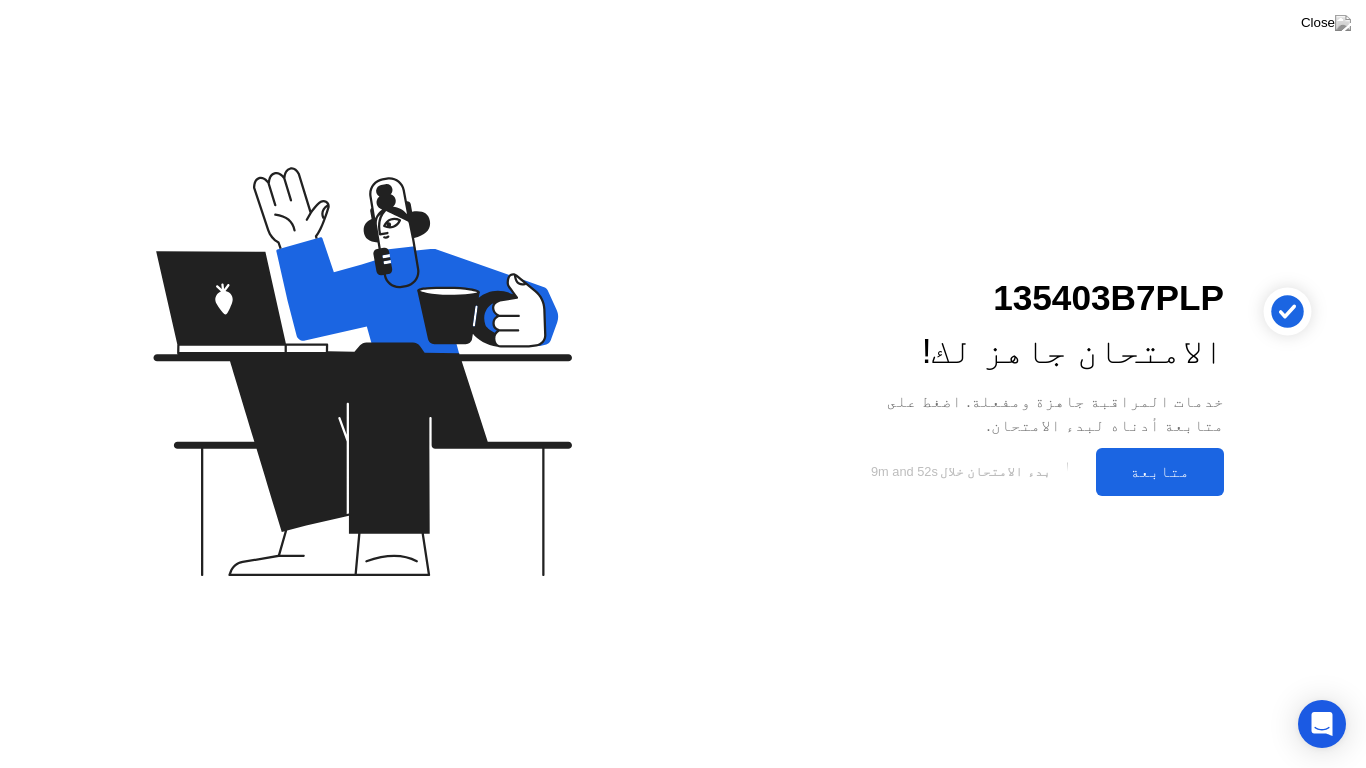 click on "متابعة" 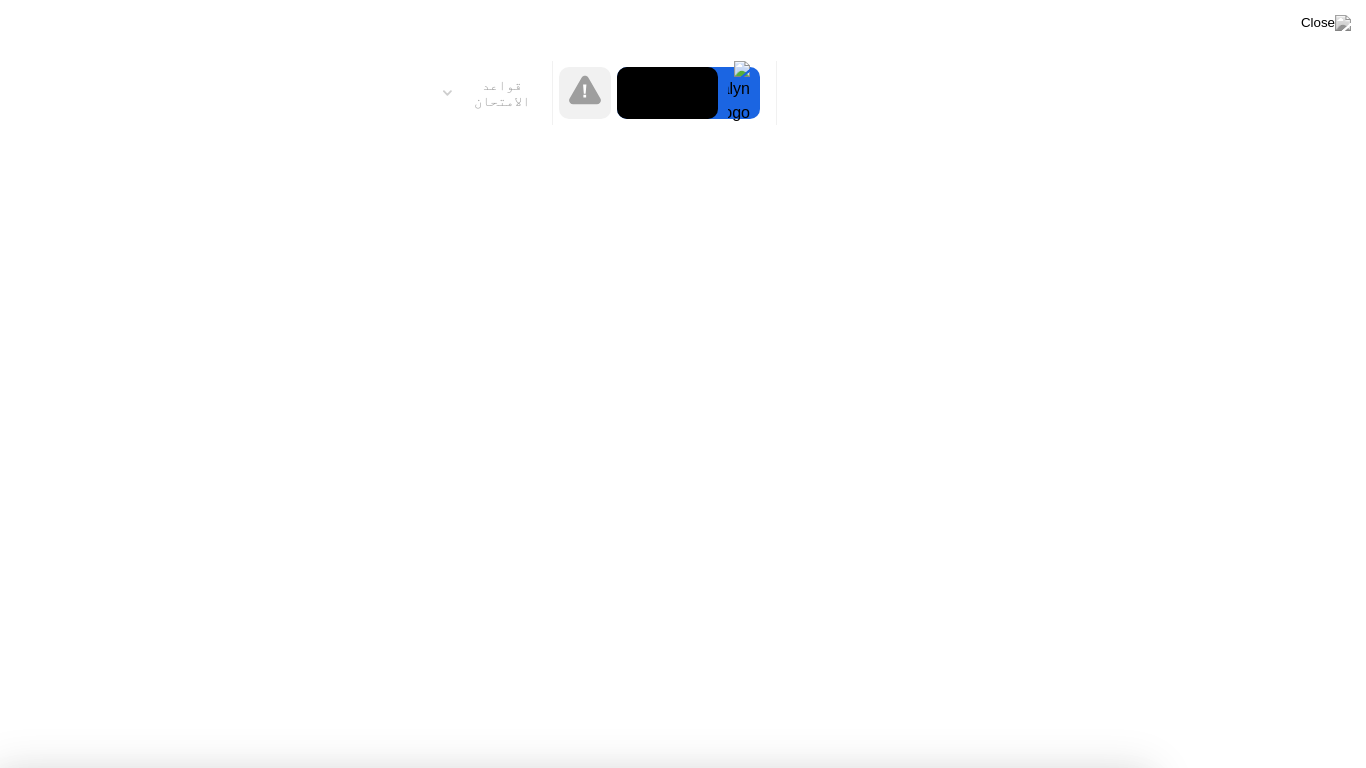 click on "فهمت!" at bounding box center [672, 1291] 